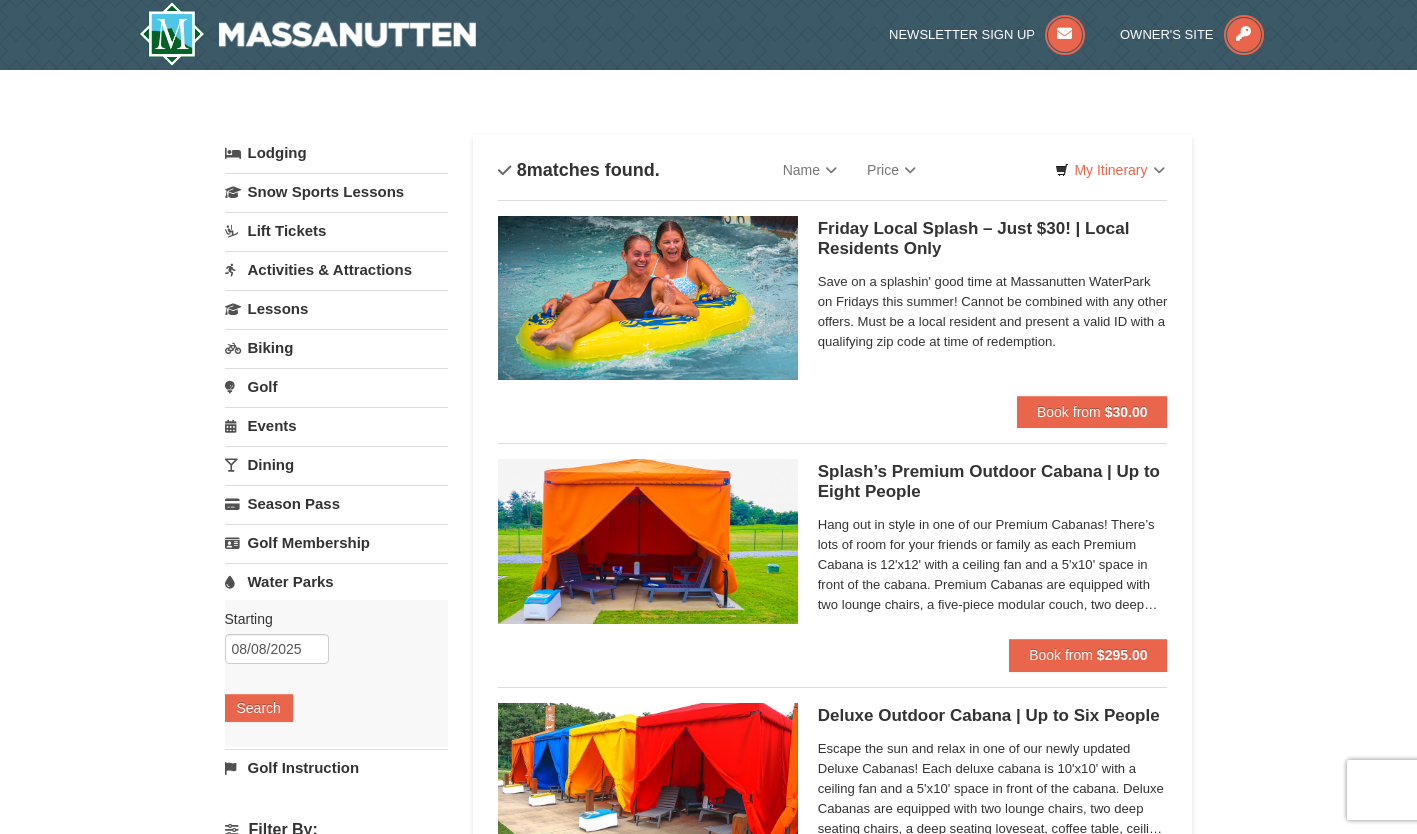 scroll, scrollTop: 0, scrollLeft: 0, axis: both 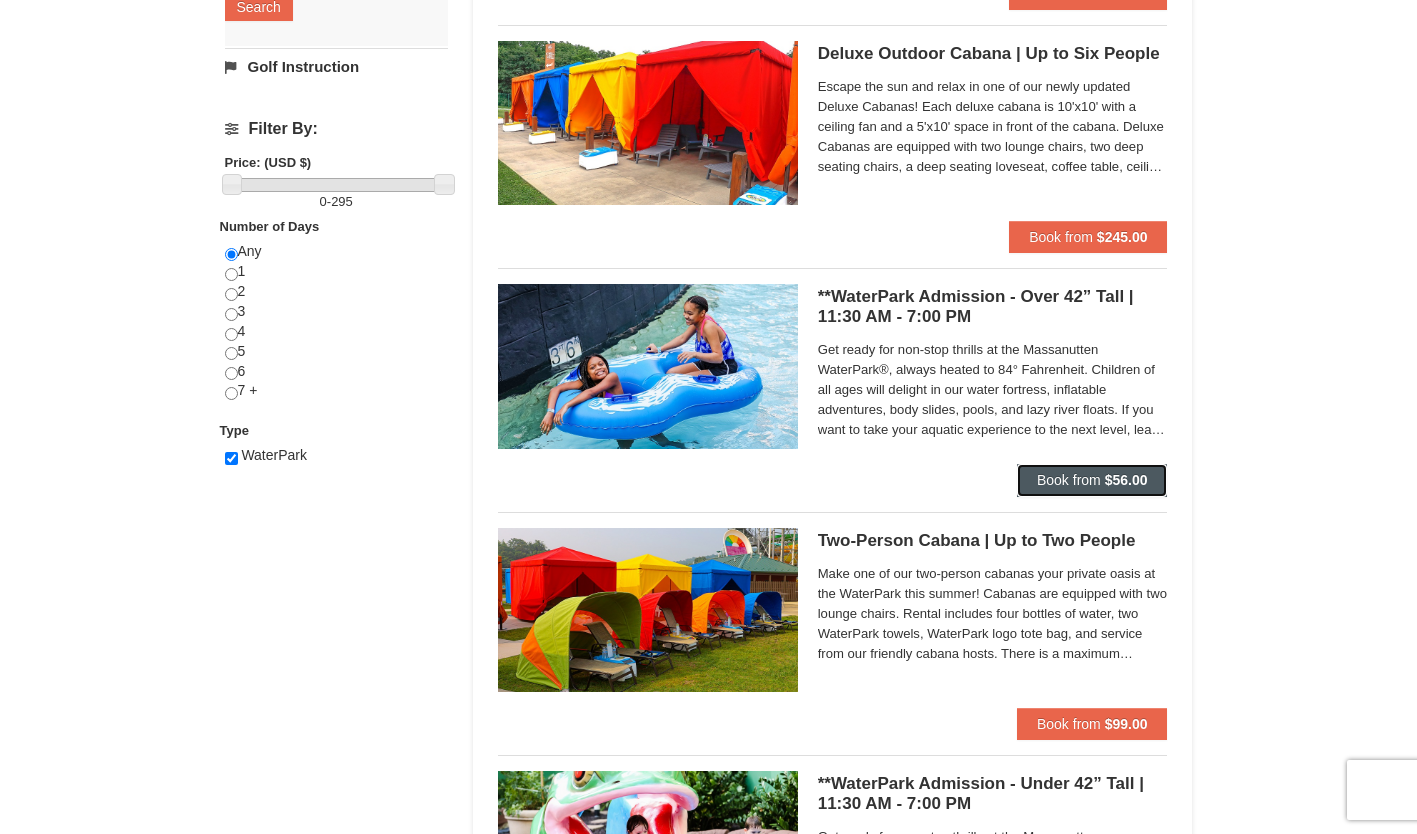 click on "Book from" at bounding box center (1069, 480) 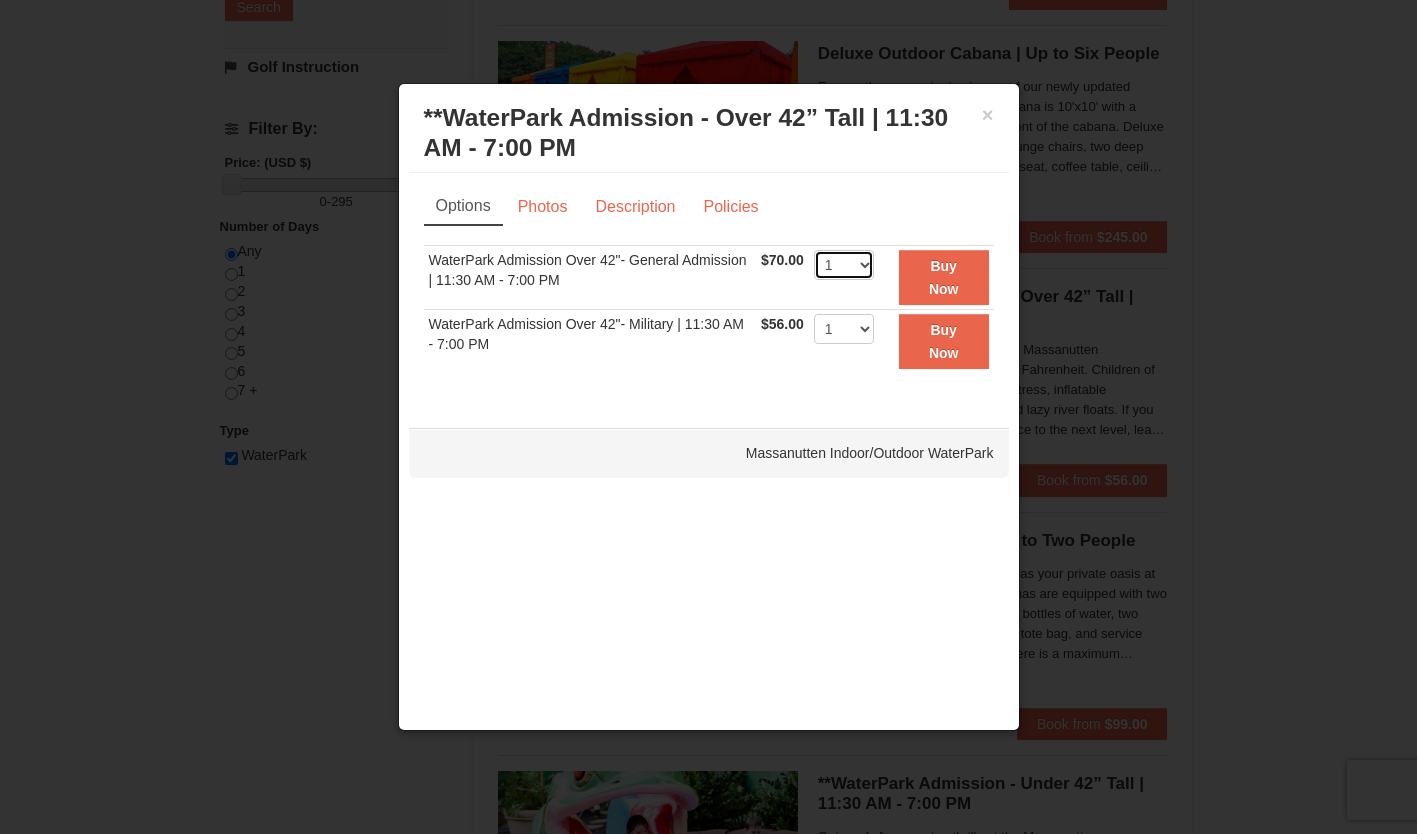 click on "1
2
3
4
5
6
7
8
9
10
11
12
13
14
15
16
17
18
19
20
21 22" at bounding box center (844, 265) 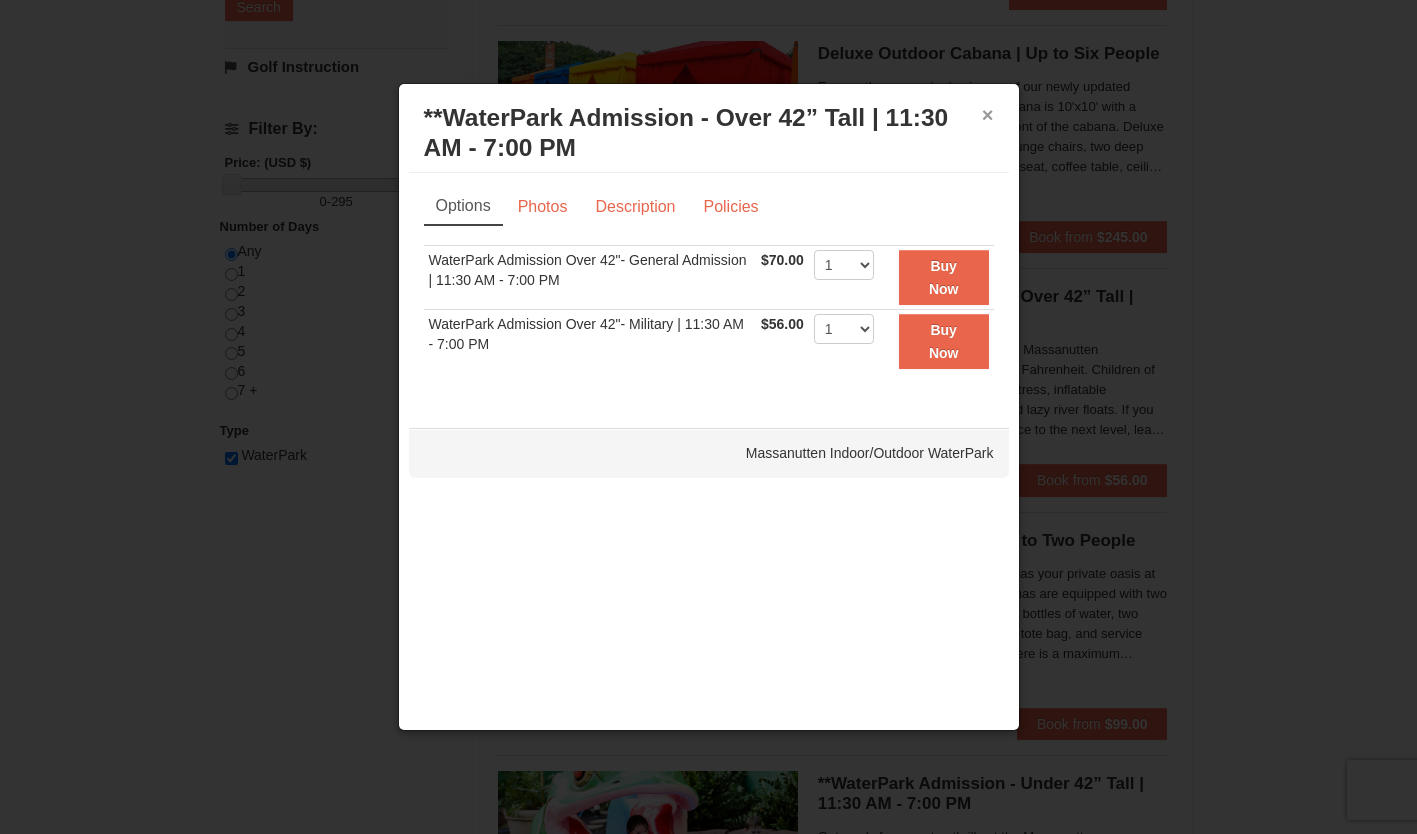 click on "×" at bounding box center (988, 115) 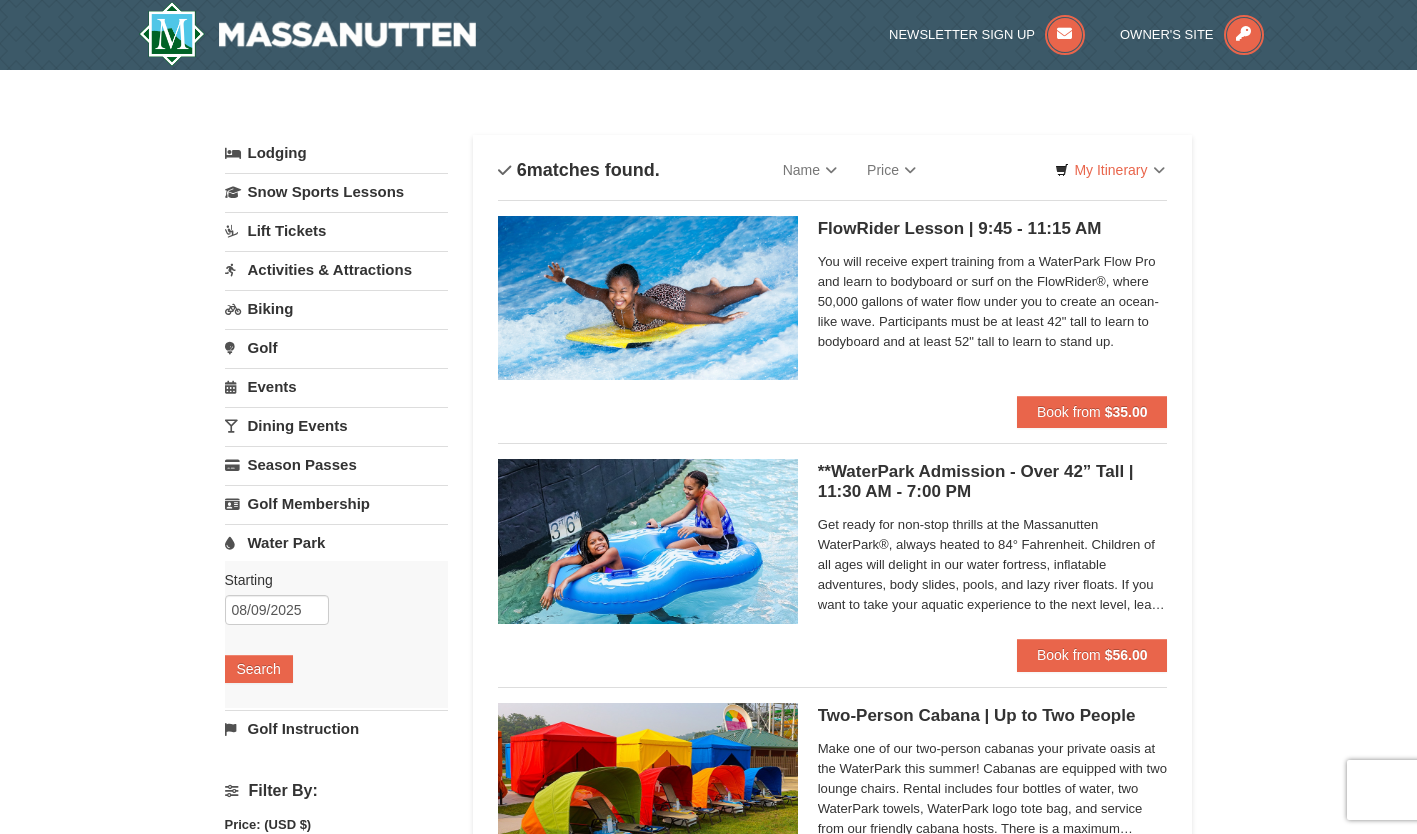scroll, scrollTop: 100, scrollLeft: 0, axis: vertical 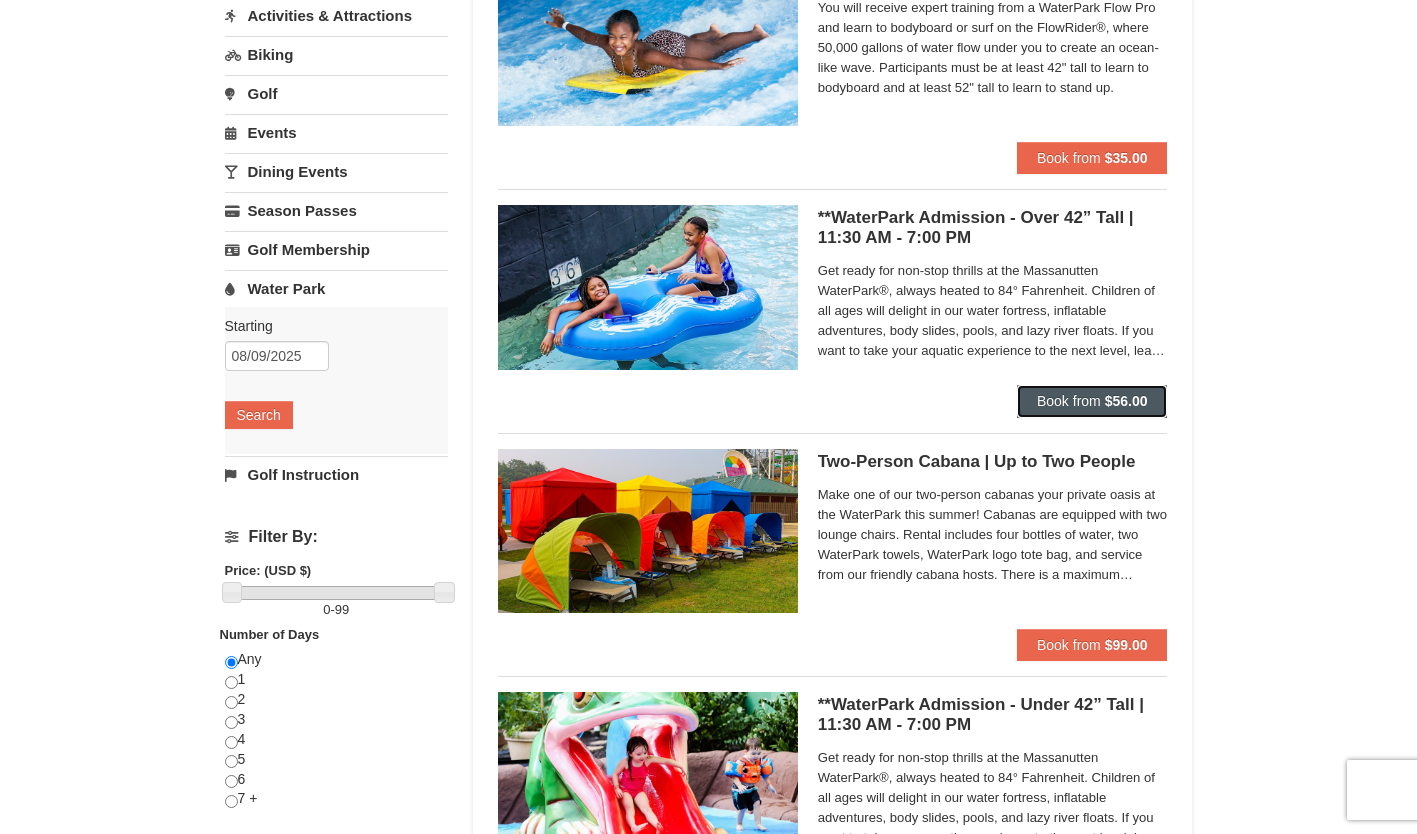click on "Book from   $56.00" at bounding box center (1092, 401) 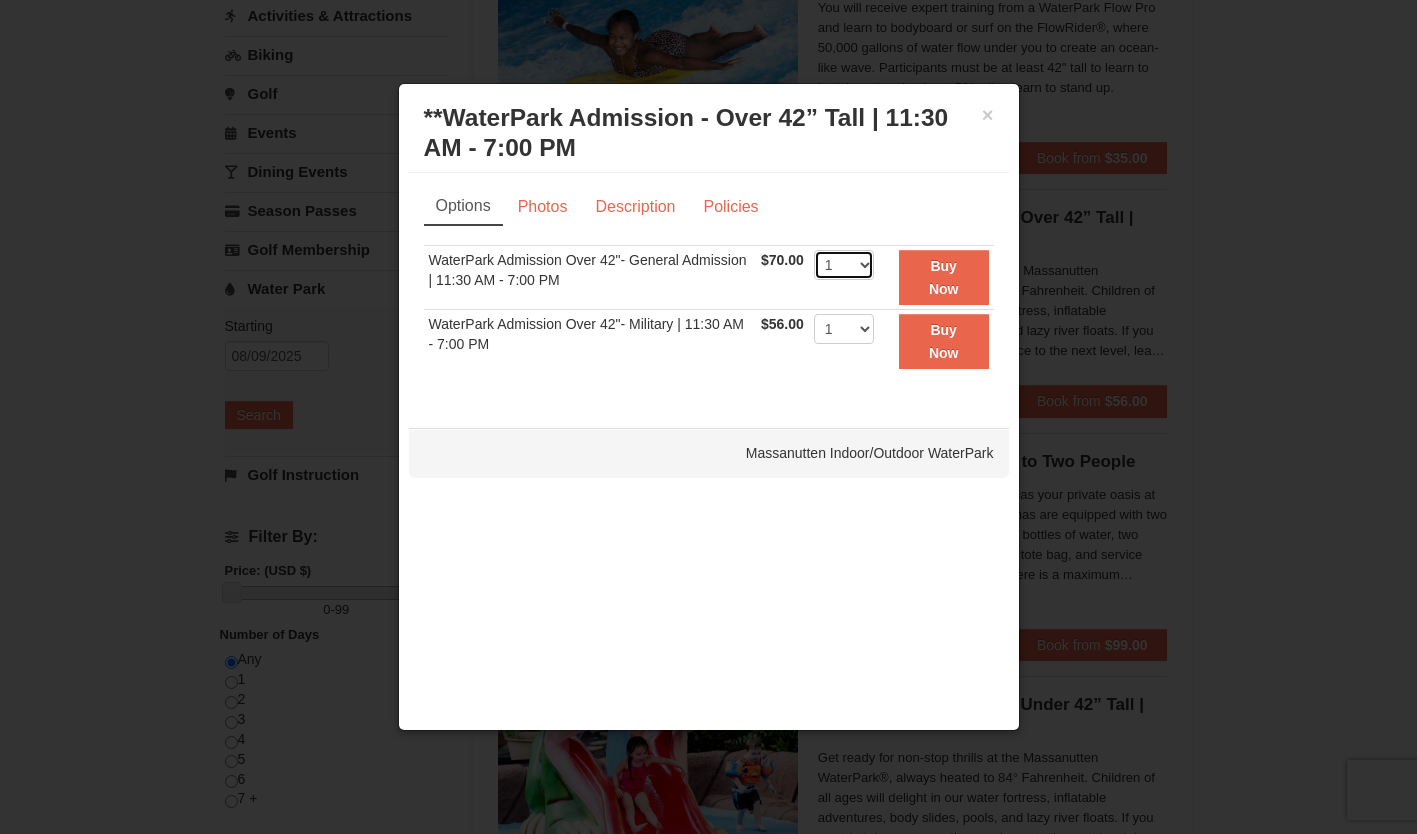 click on "1
2
3
4
5
6
7
8
9
10
11
12
13
14
15
16
17
18
19
20
21 22" at bounding box center [844, 265] 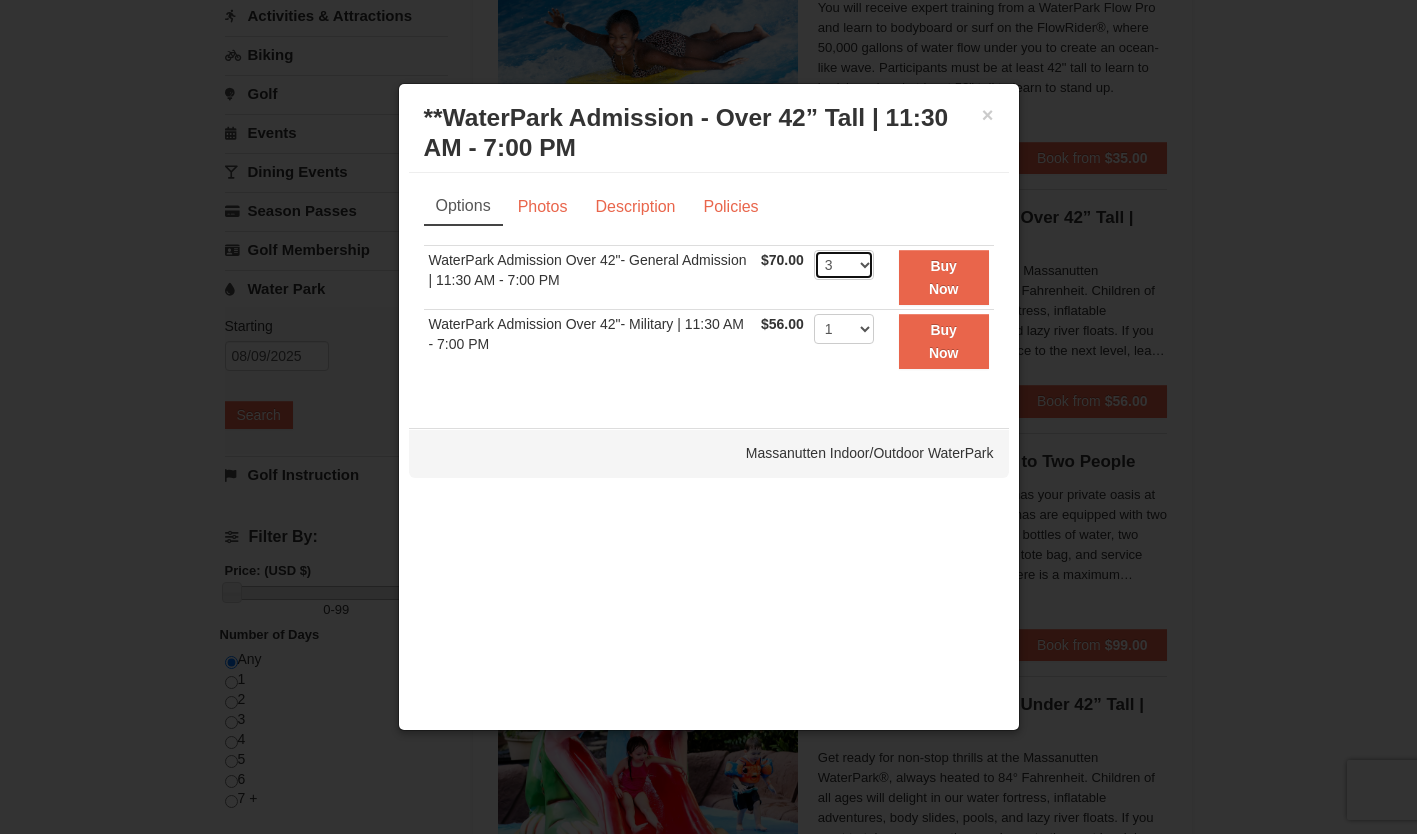 click on "1
2
3
4
5
6
7
8
9
10
11
12
13
14
15
16
17
18
19
20
21 22" at bounding box center (844, 265) 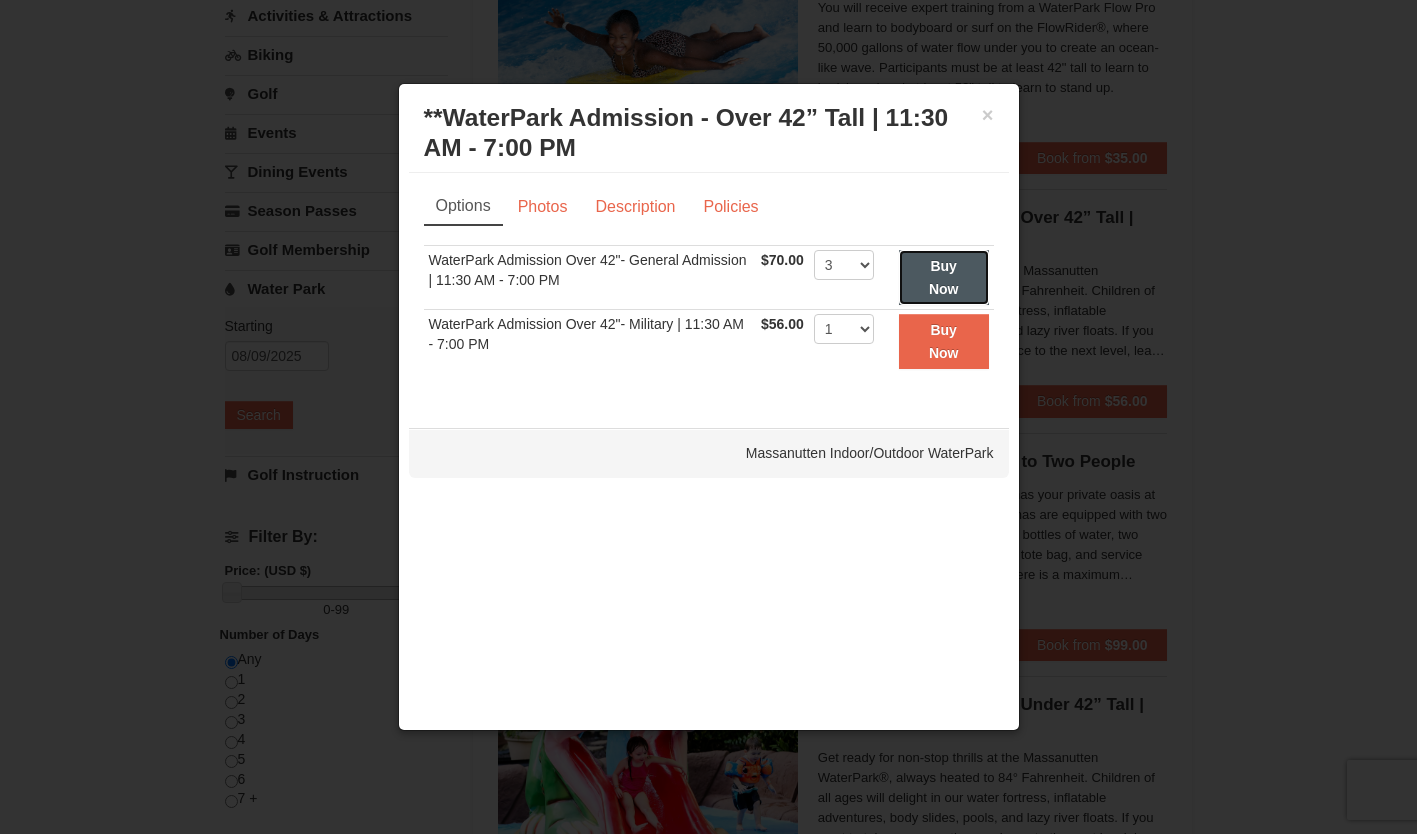 click on "Buy Now" at bounding box center (944, 277) 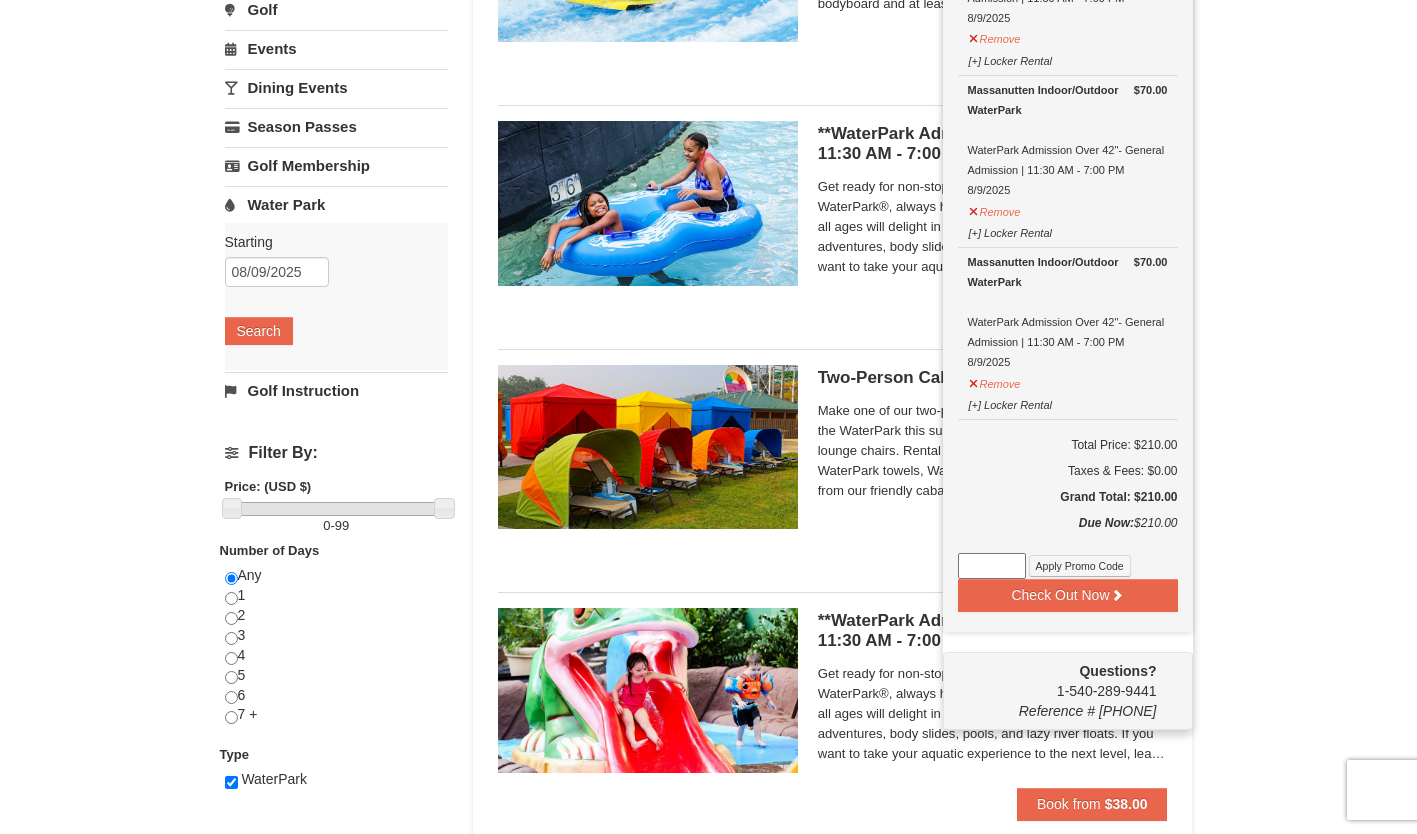 scroll, scrollTop: 340, scrollLeft: 0, axis: vertical 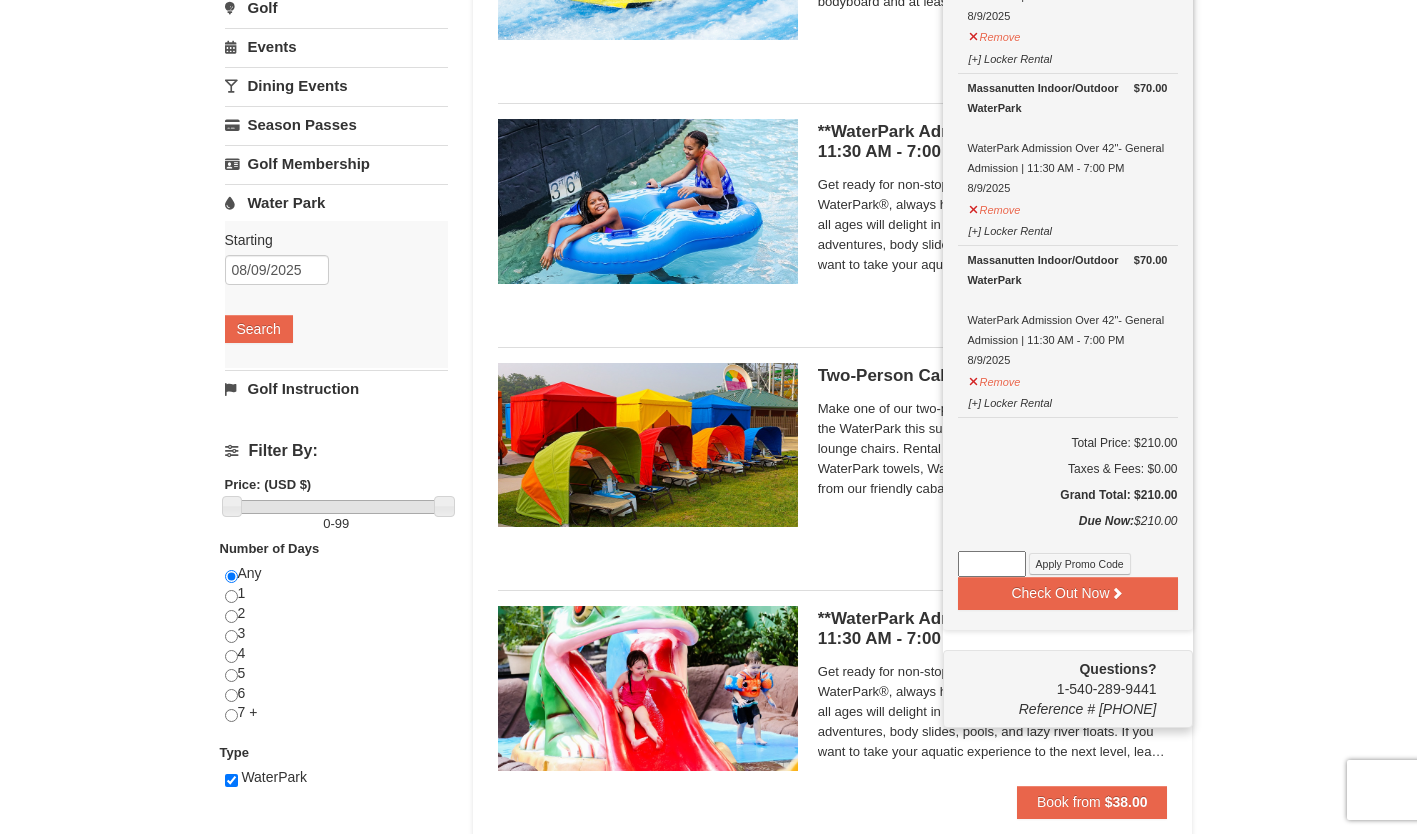 click at bounding box center (992, 564) 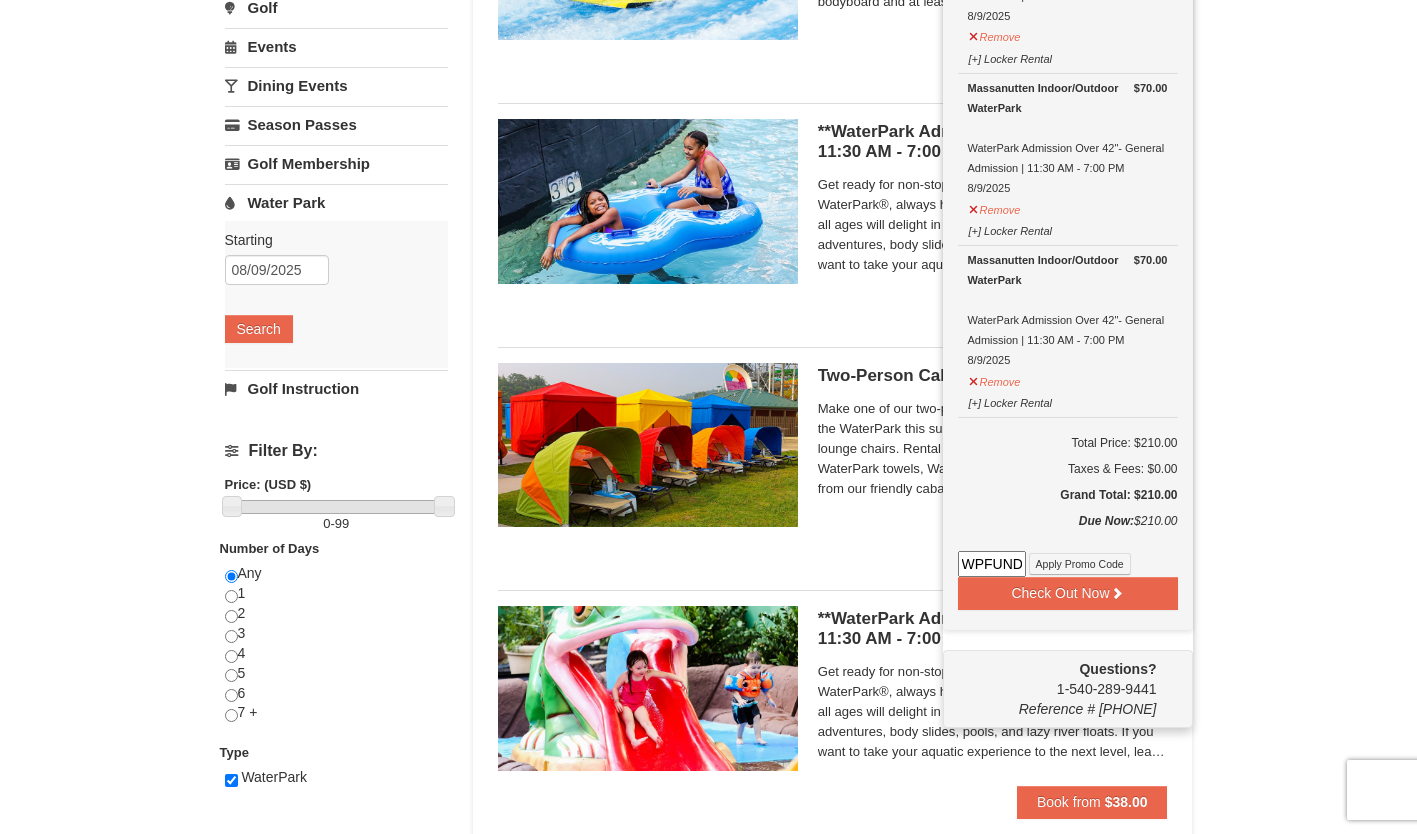 scroll, scrollTop: 0, scrollLeft: 34, axis: horizontal 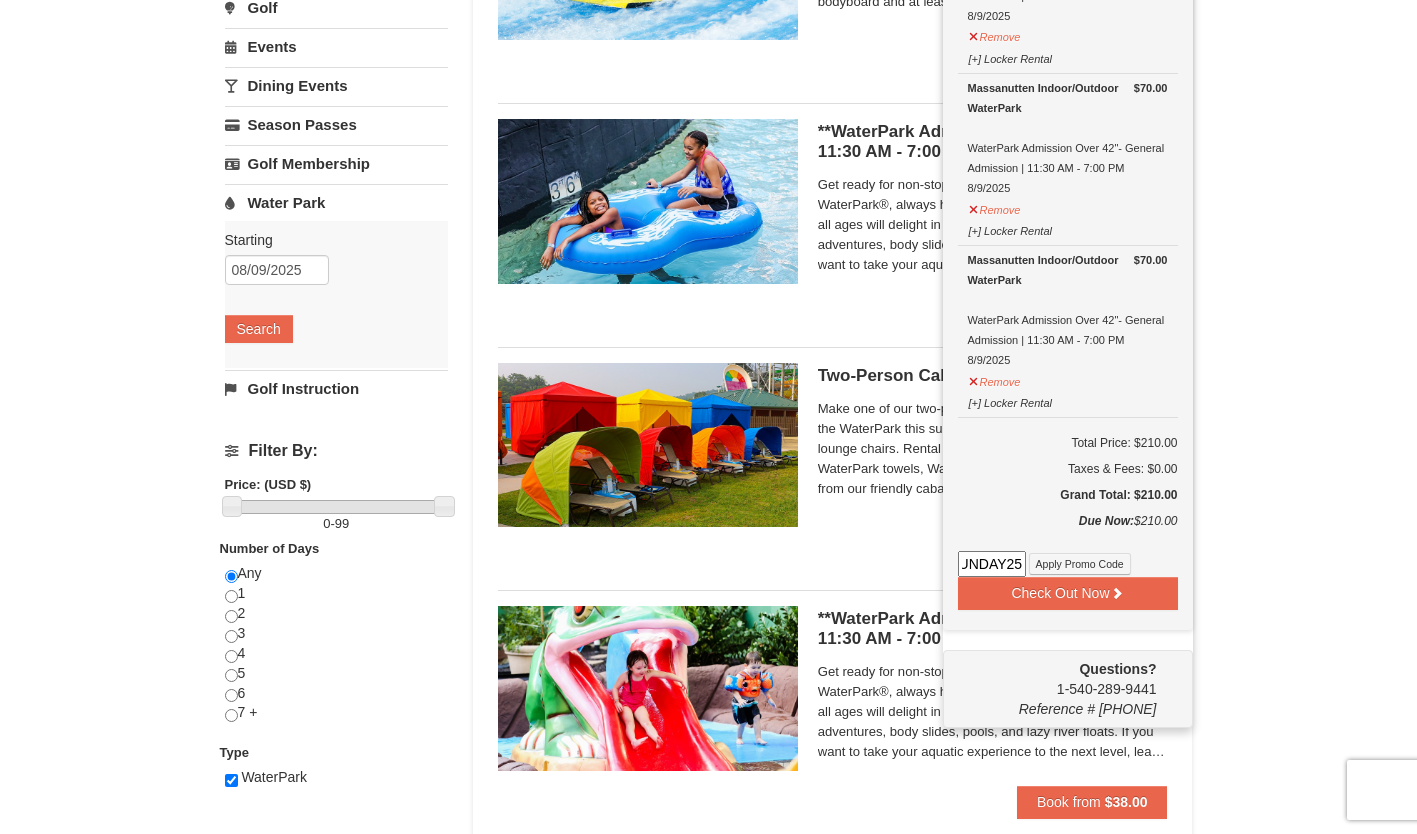 type on "WPFUNDAY25" 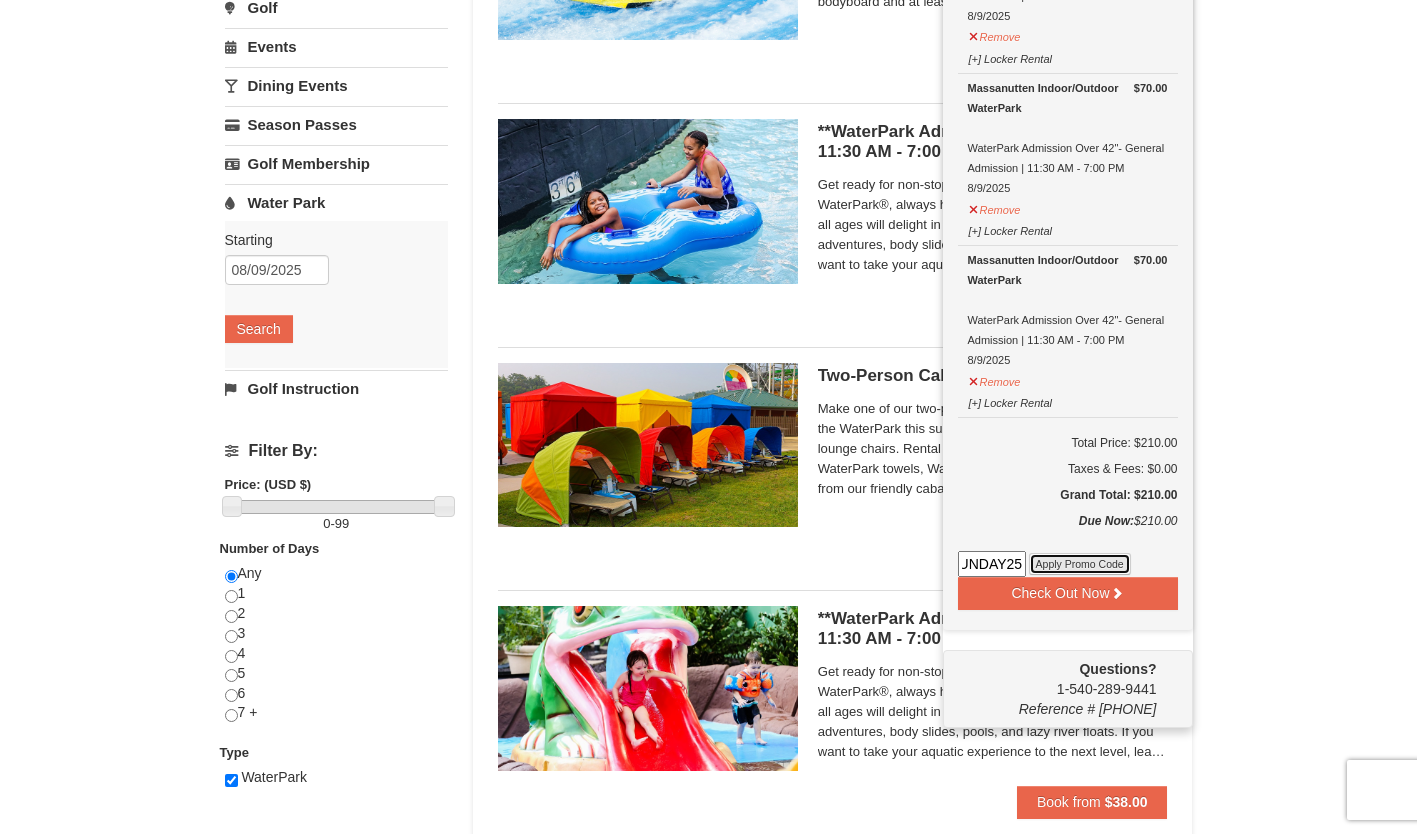 click on "Apply Promo Code" at bounding box center [1080, 564] 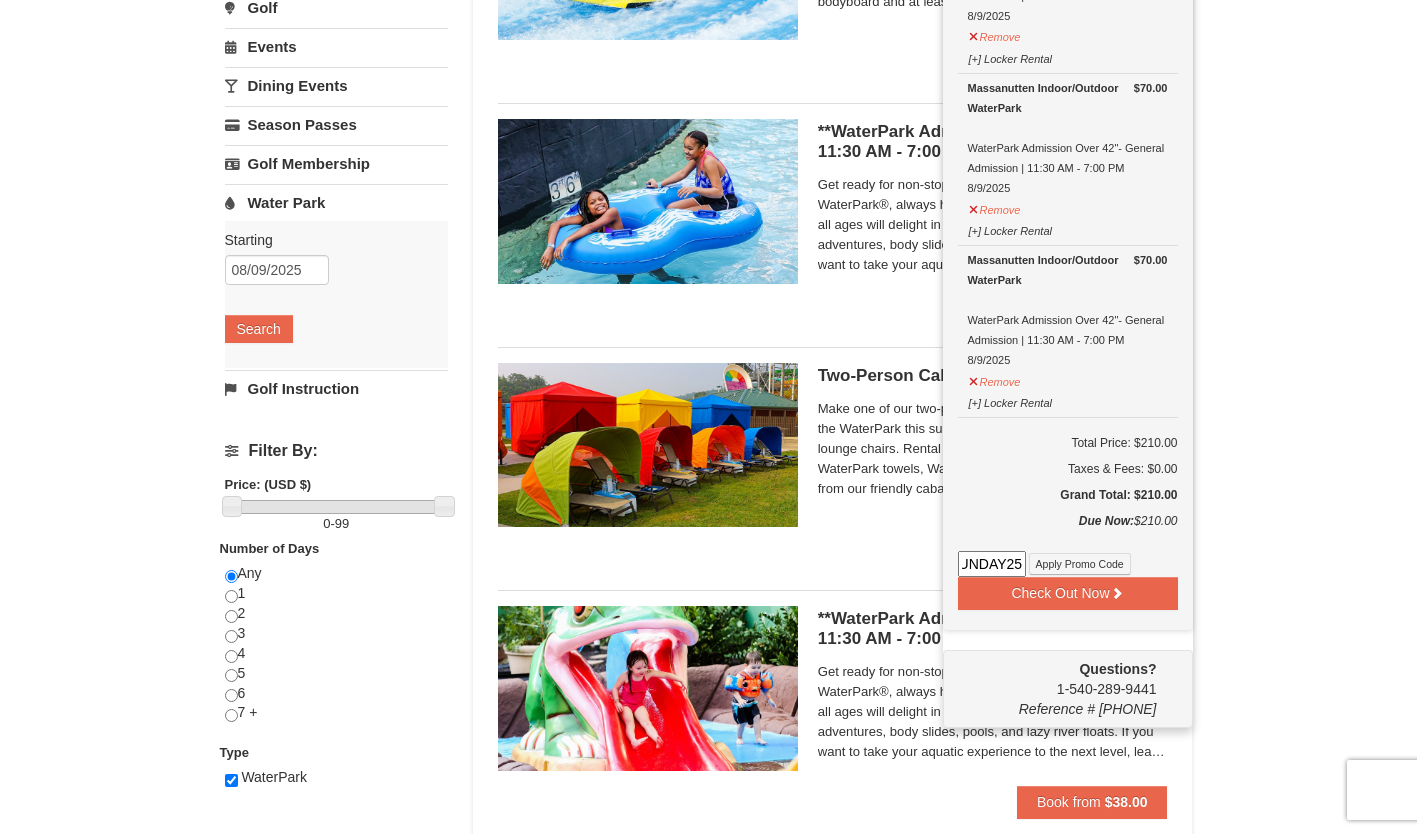 scroll, scrollTop: 0, scrollLeft: 0, axis: both 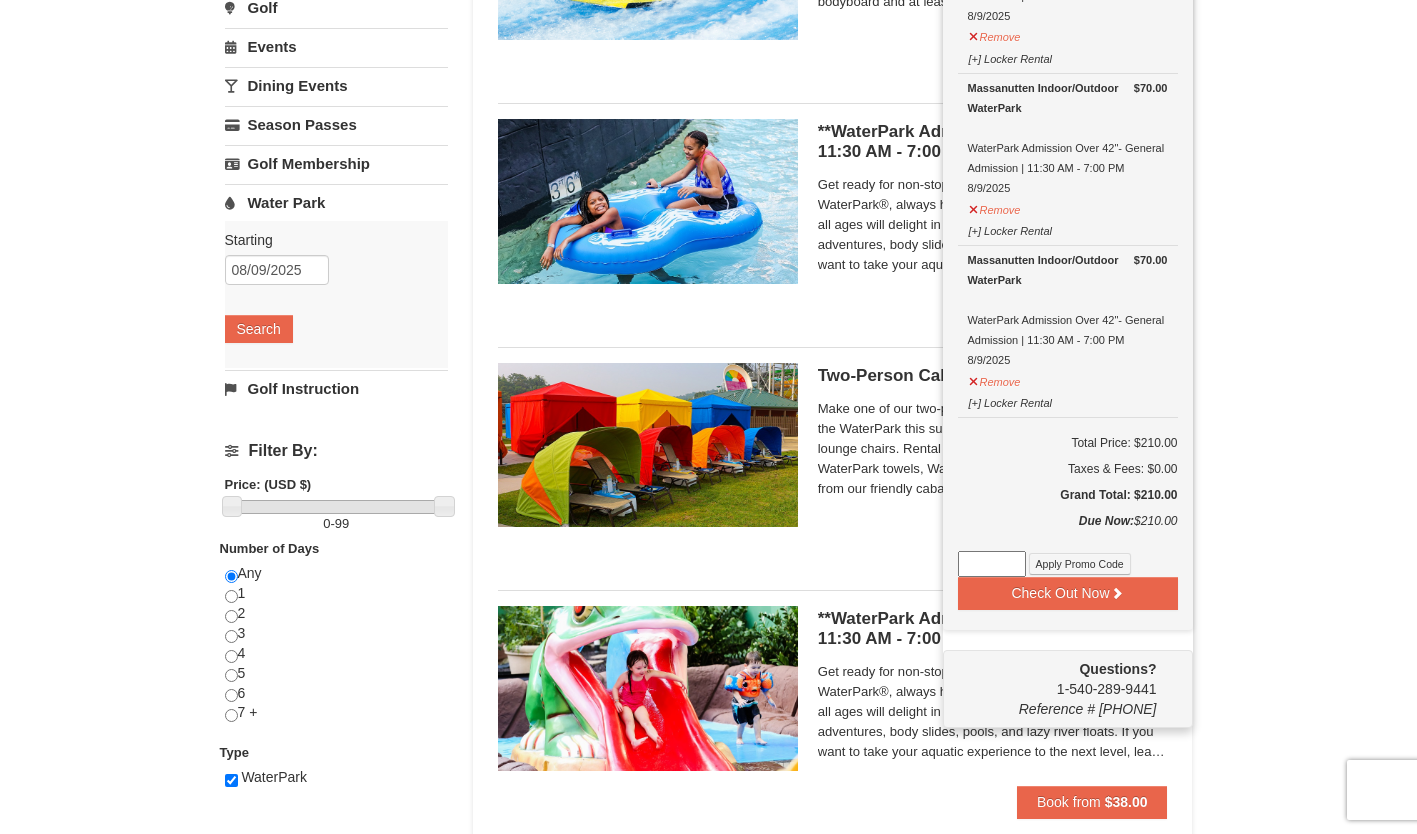 drag, startPoint x: 985, startPoint y: 559, endPoint x: 980, endPoint y: 570, distance: 12.083046 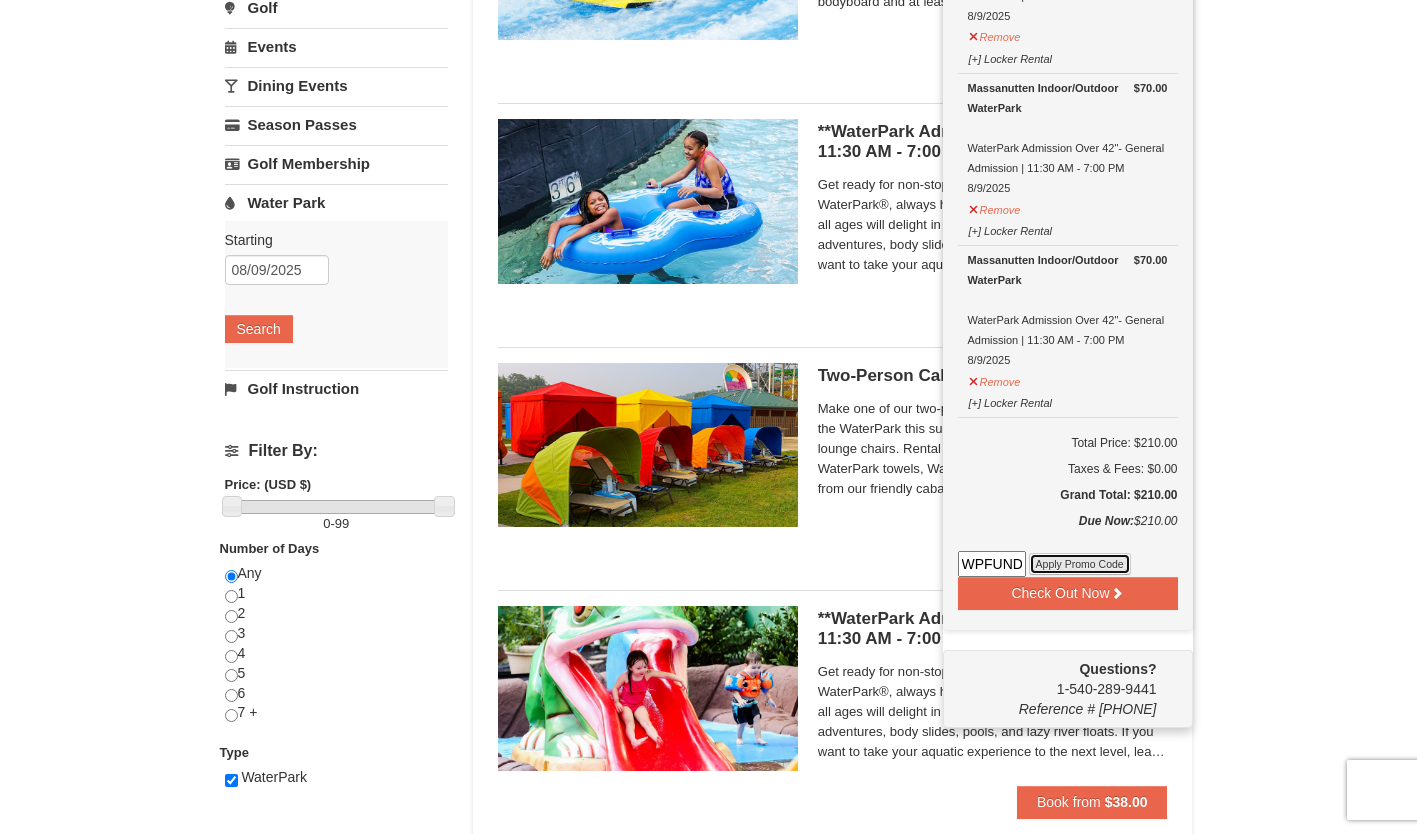 click on "Apply Promo Code" at bounding box center (1080, 564) 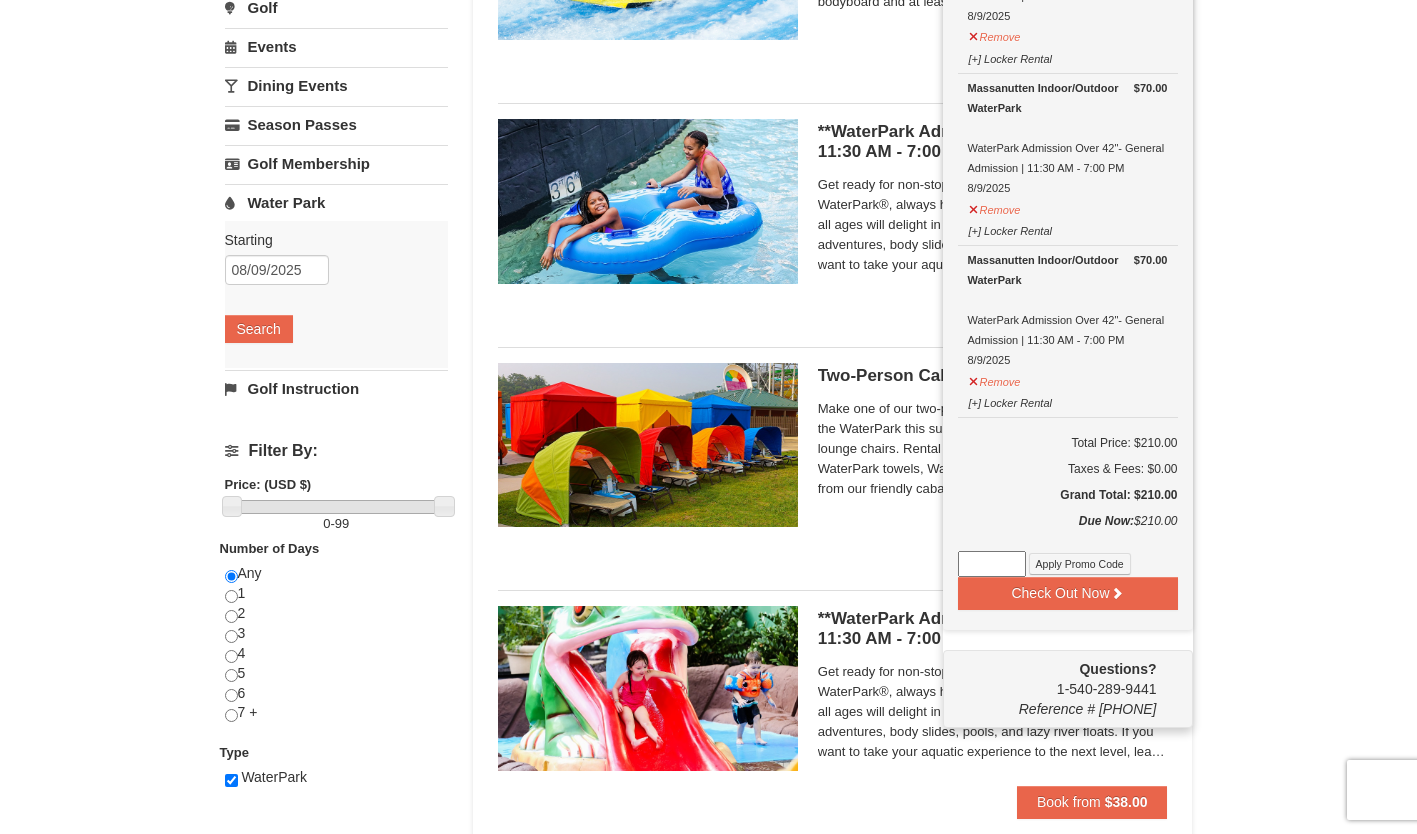 click at bounding box center (992, 564) 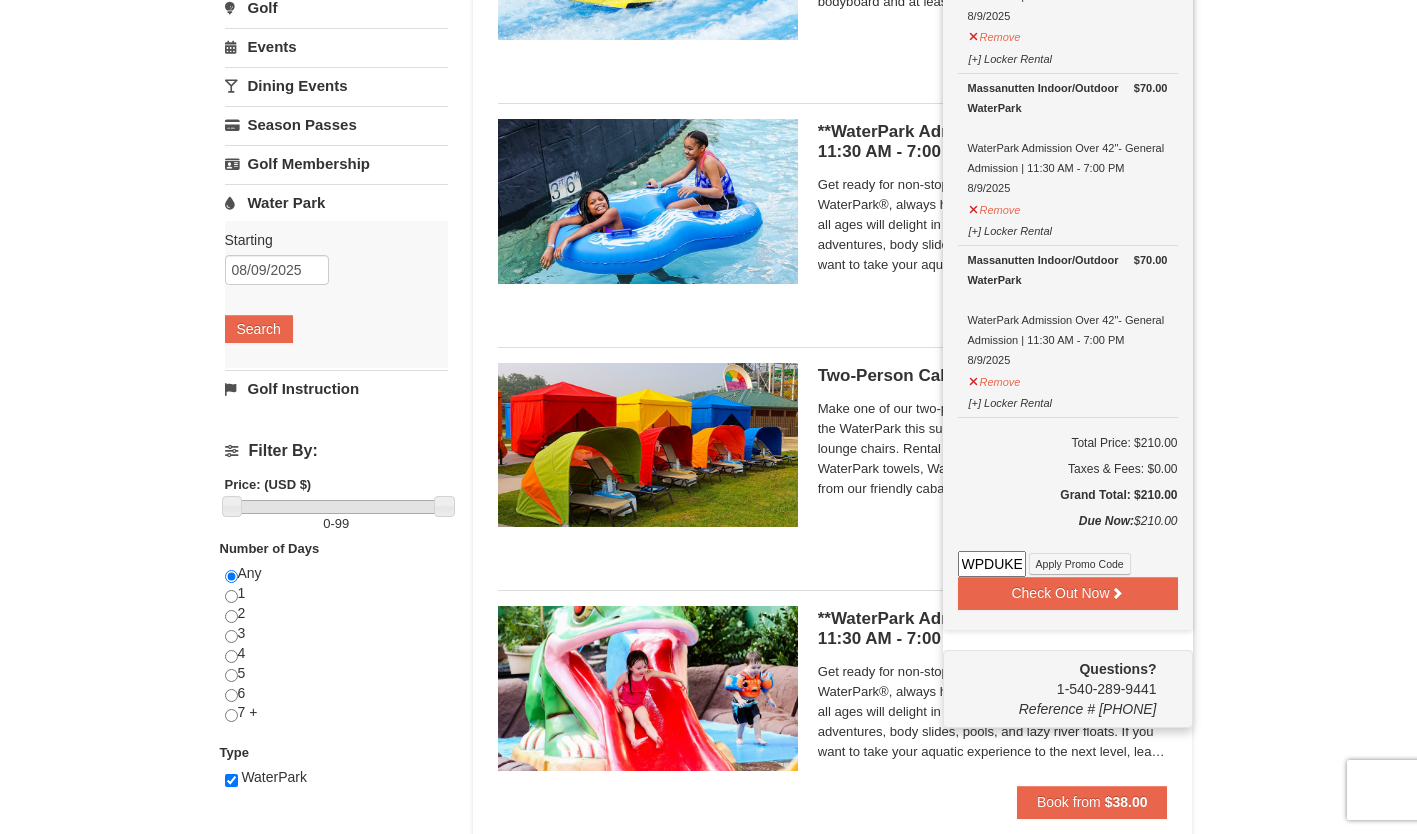scroll, scrollTop: 0, scrollLeft: 26, axis: horizontal 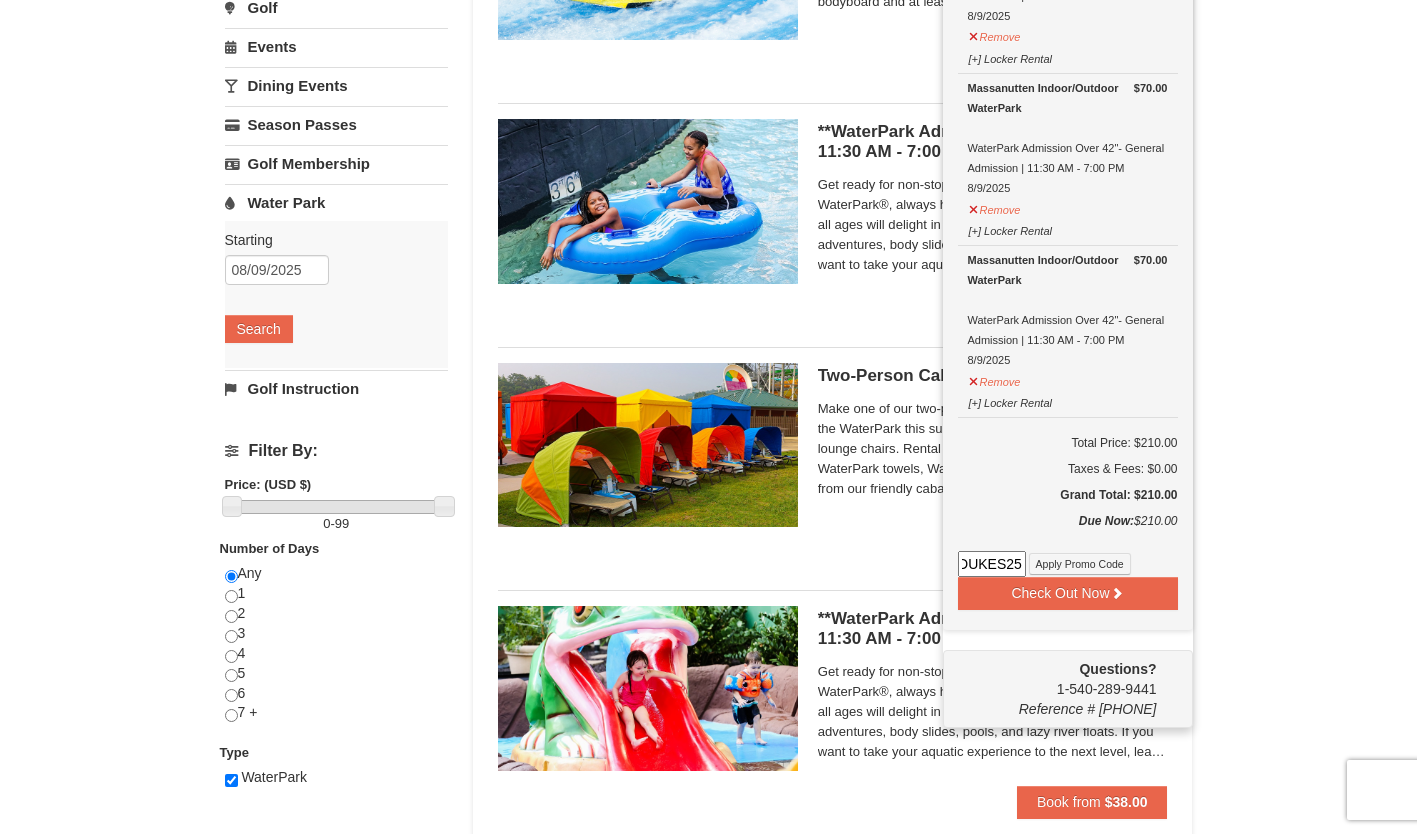 type on "WPDUKES25" 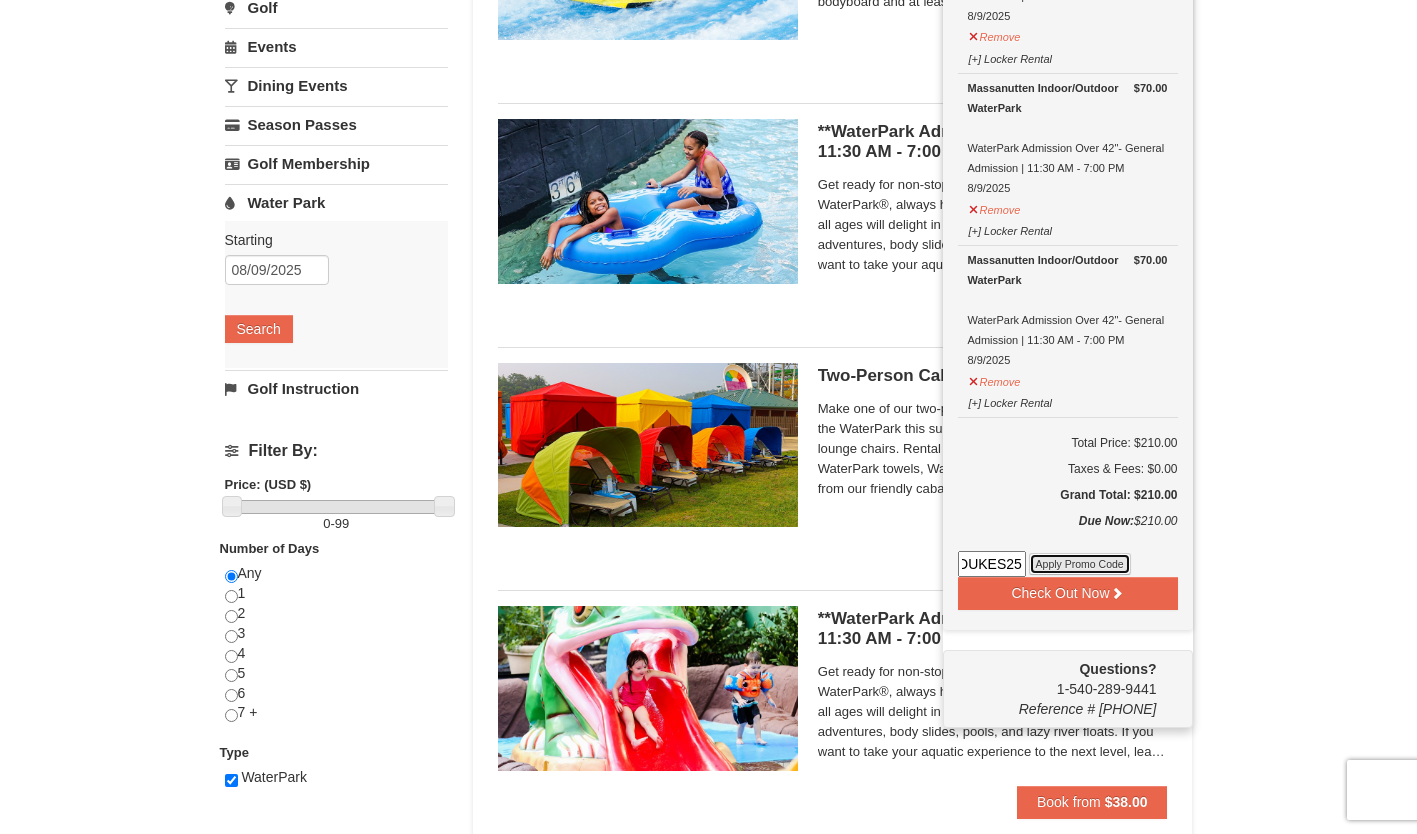 click on "Apply Promo Code" at bounding box center [1080, 564] 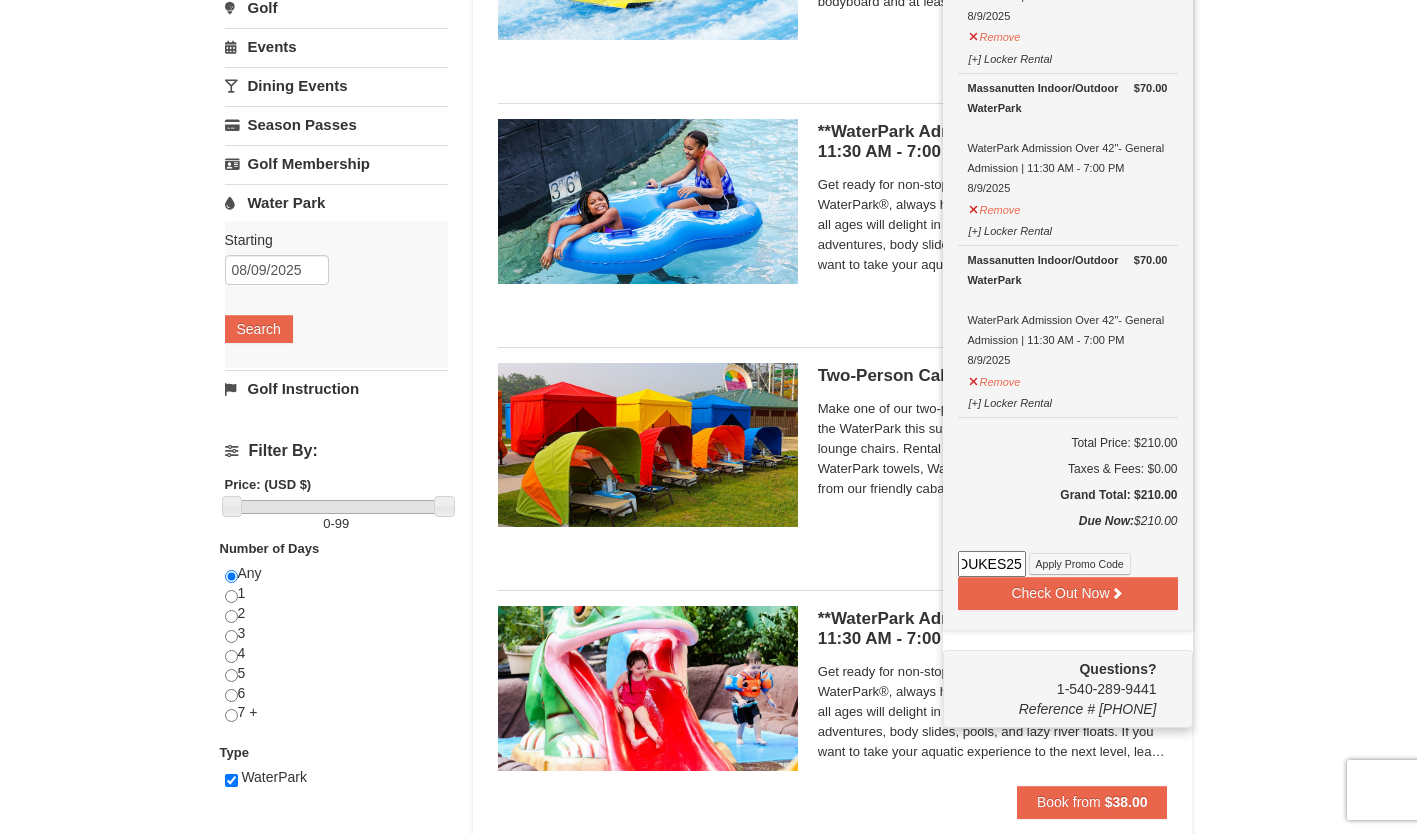 scroll, scrollTop: 0, scrollLeft: 0, axis: both 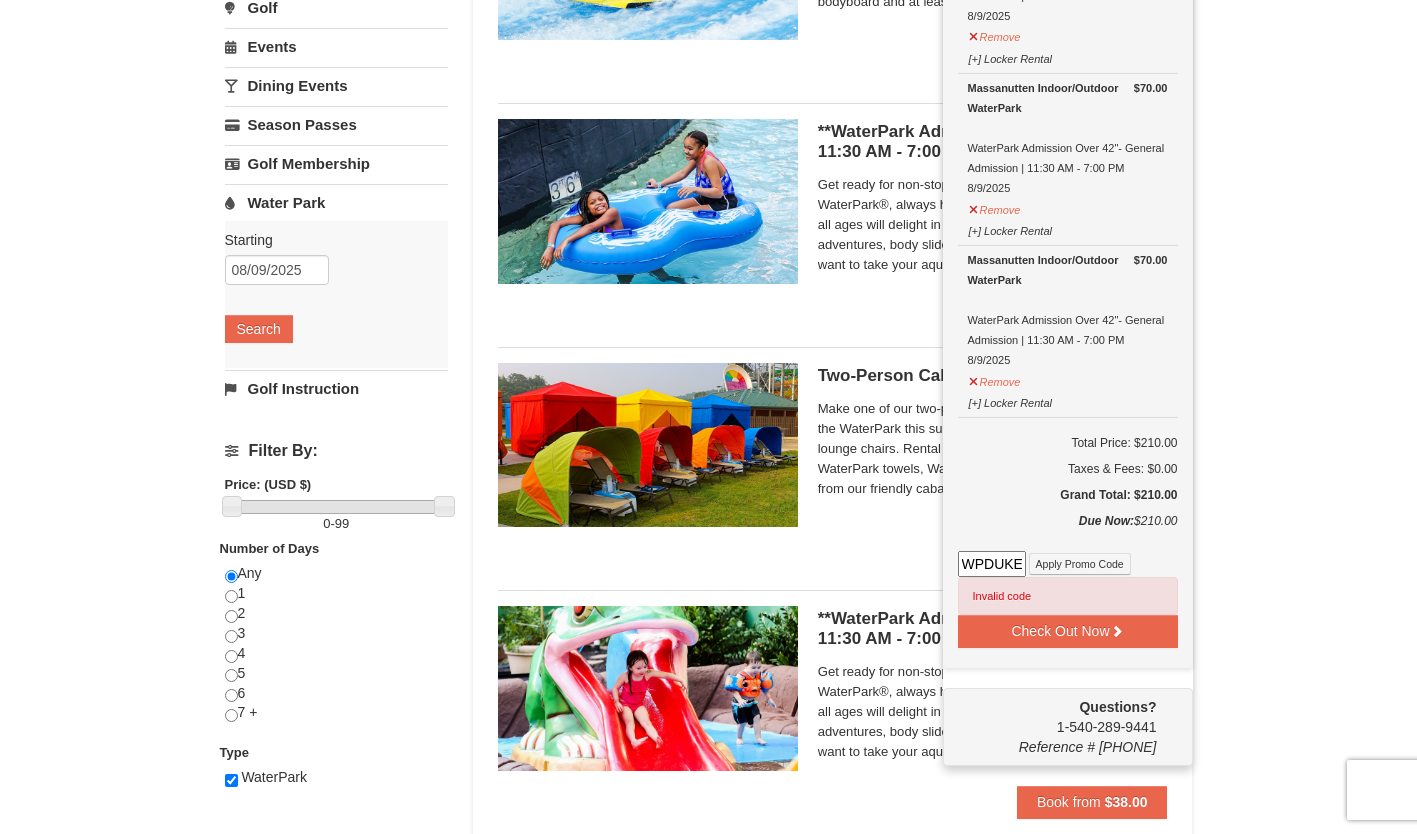 click on "WPDUKES25" at bounding box center (992, 564) 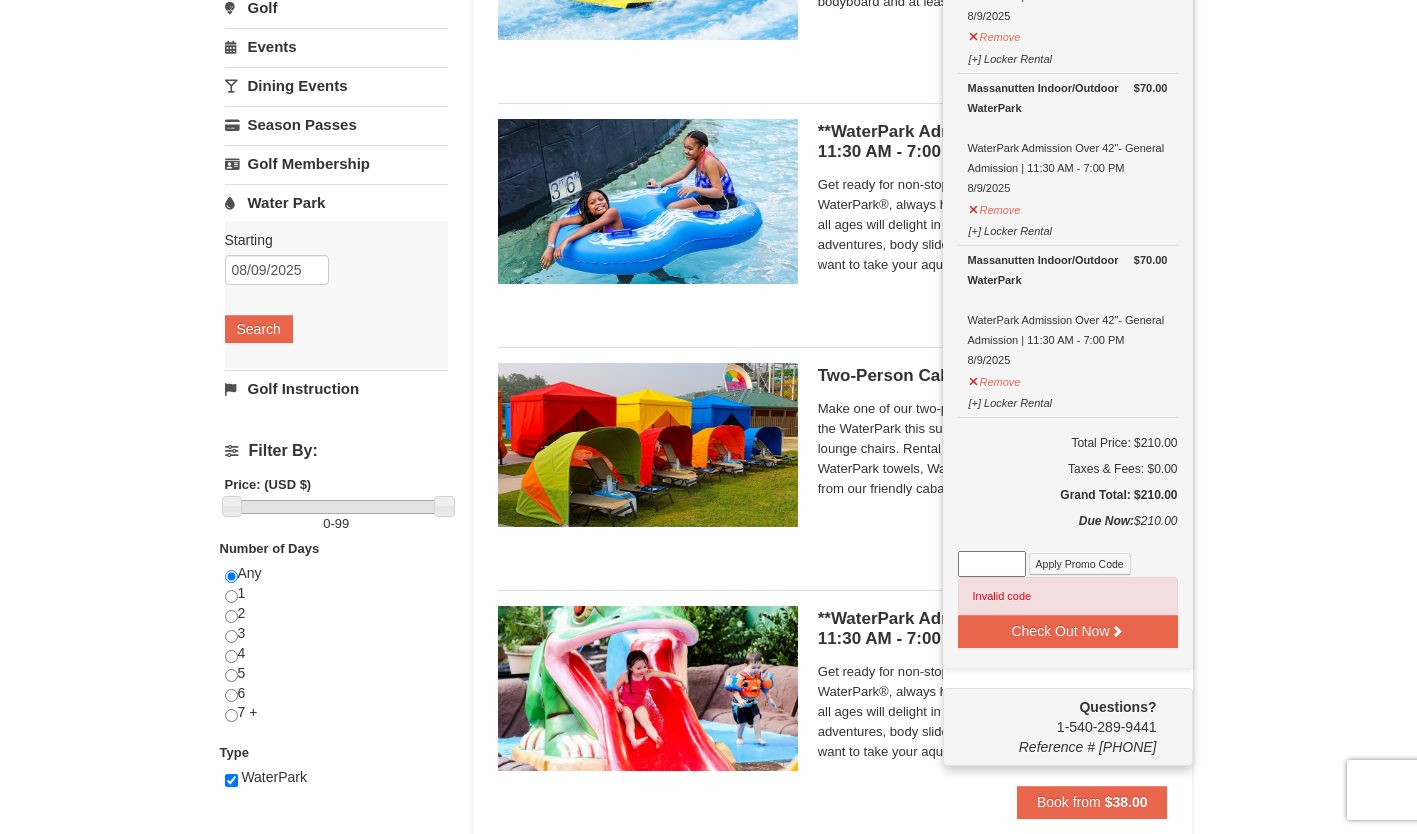 type 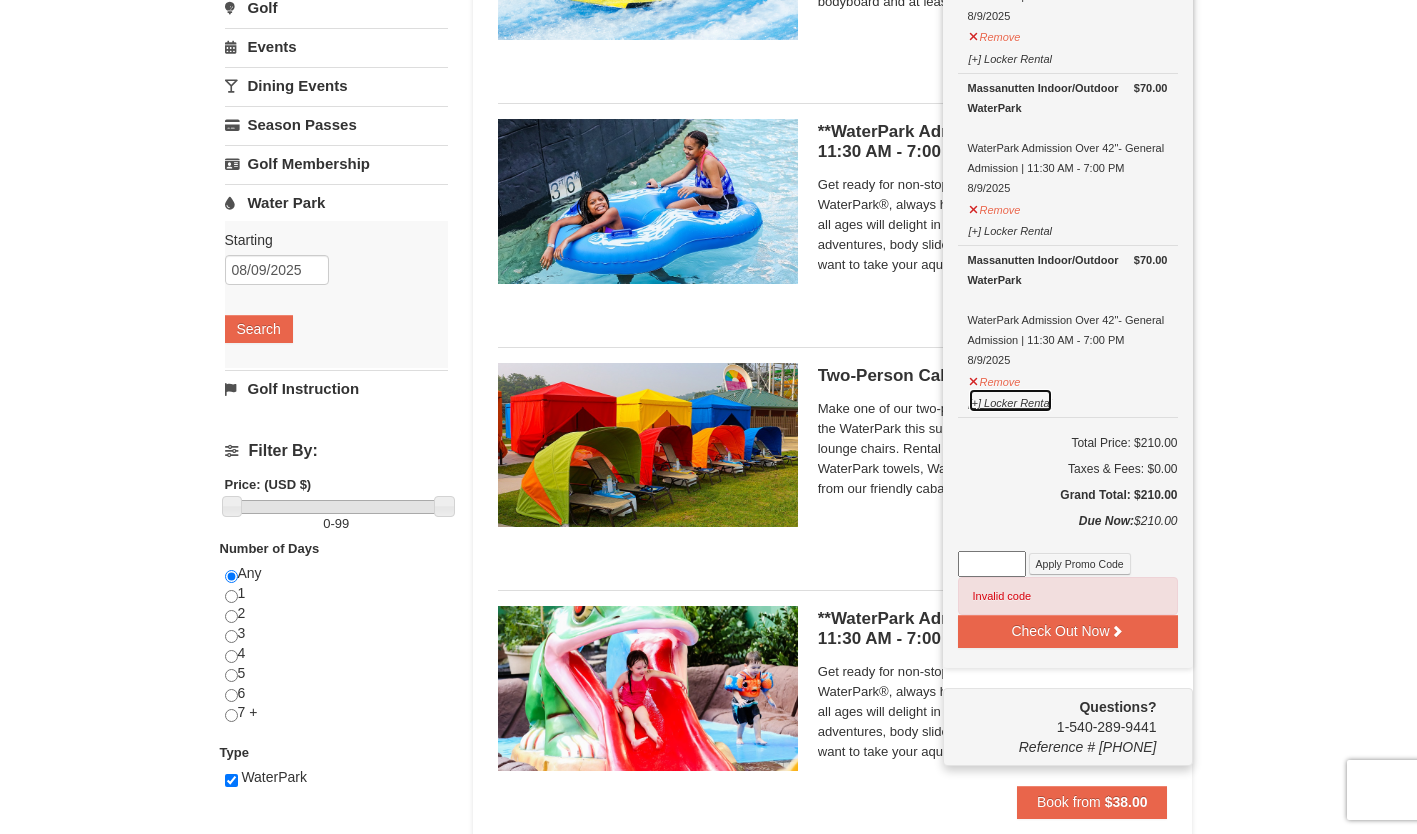 click on "[+] Locker Rental" at bounding box center (1010, 400) 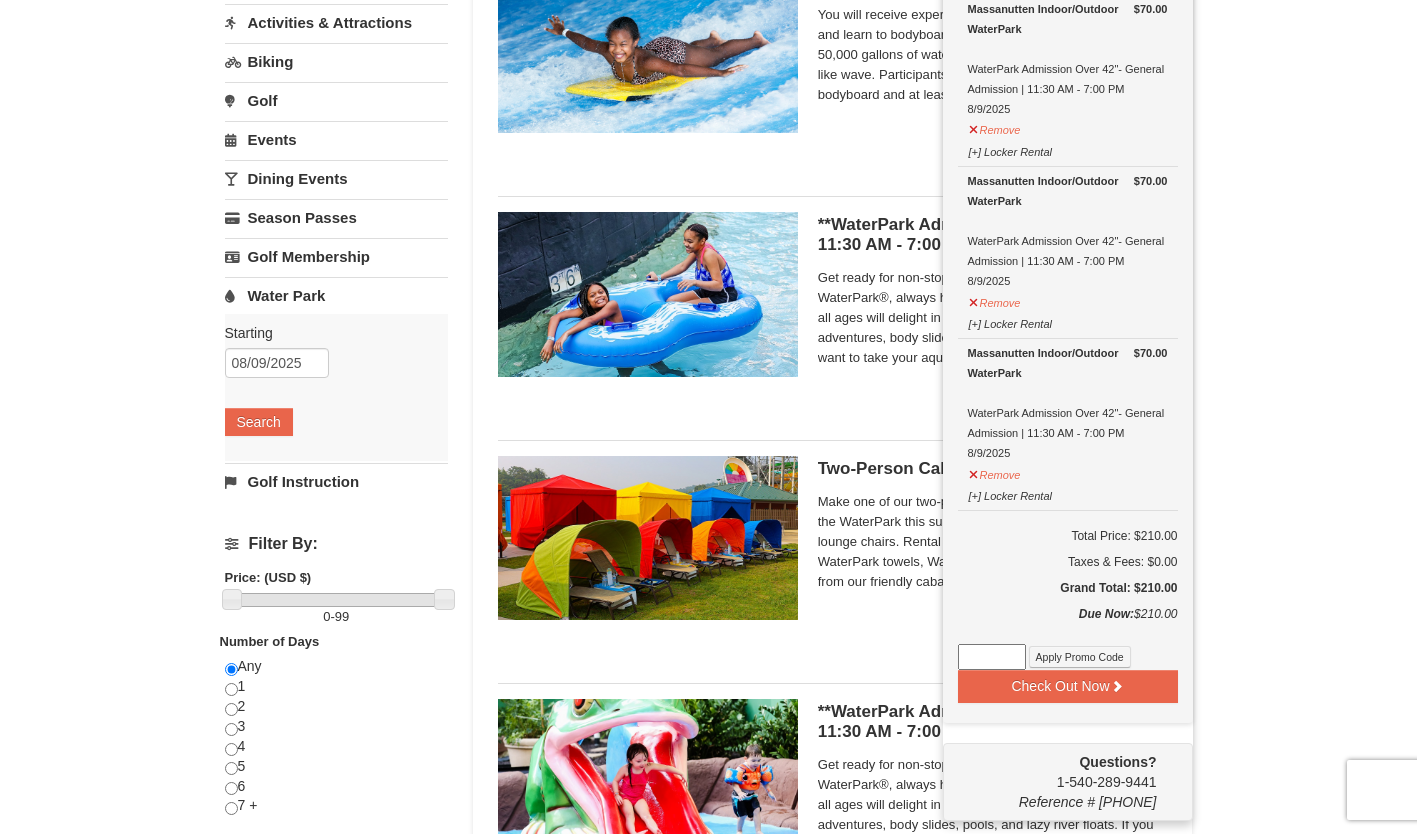 scroll, scrollTop: 246, scrollLeft: 0, axis: vertical 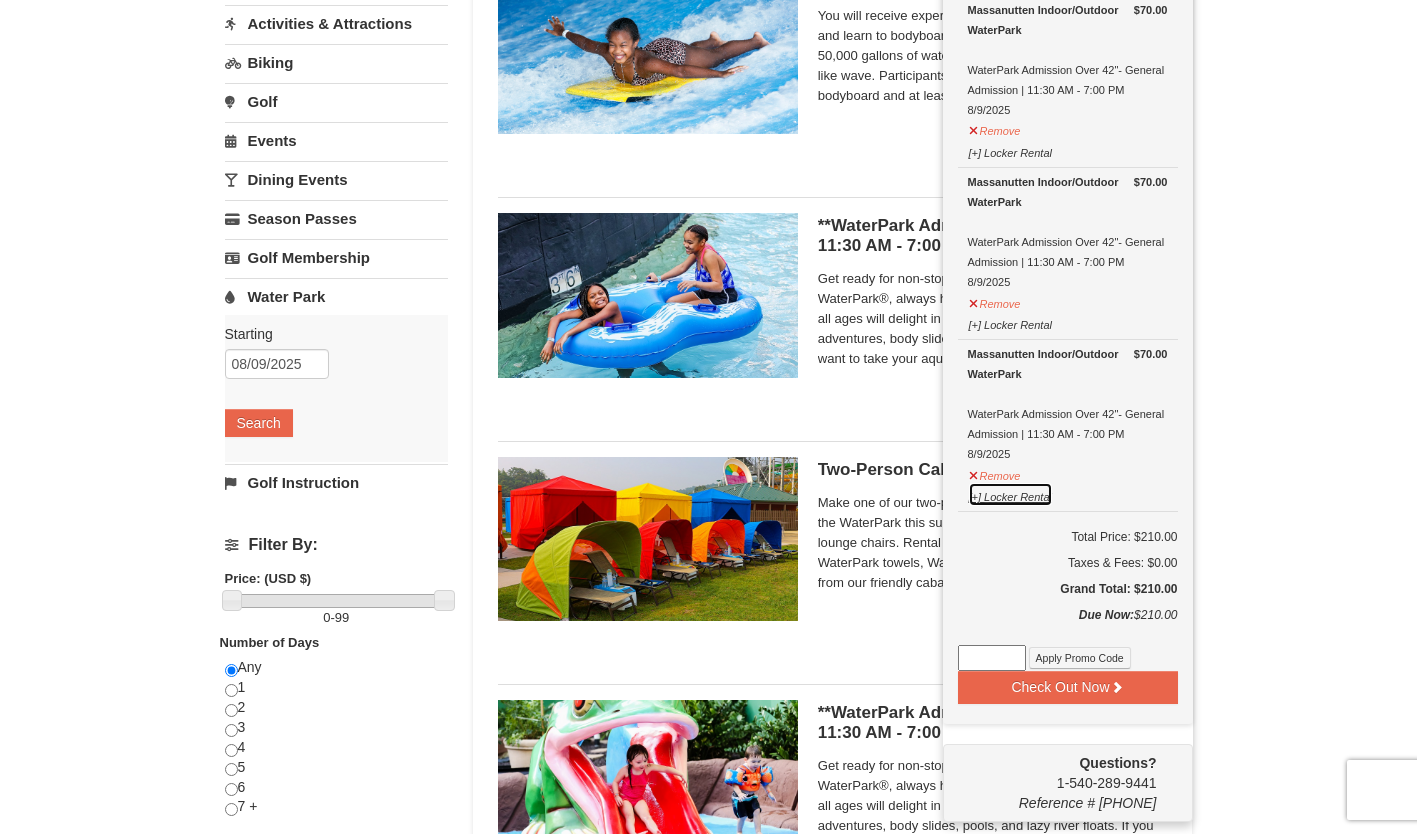 click on "[+] Locker Rental" at bounding box center [1010, 494] 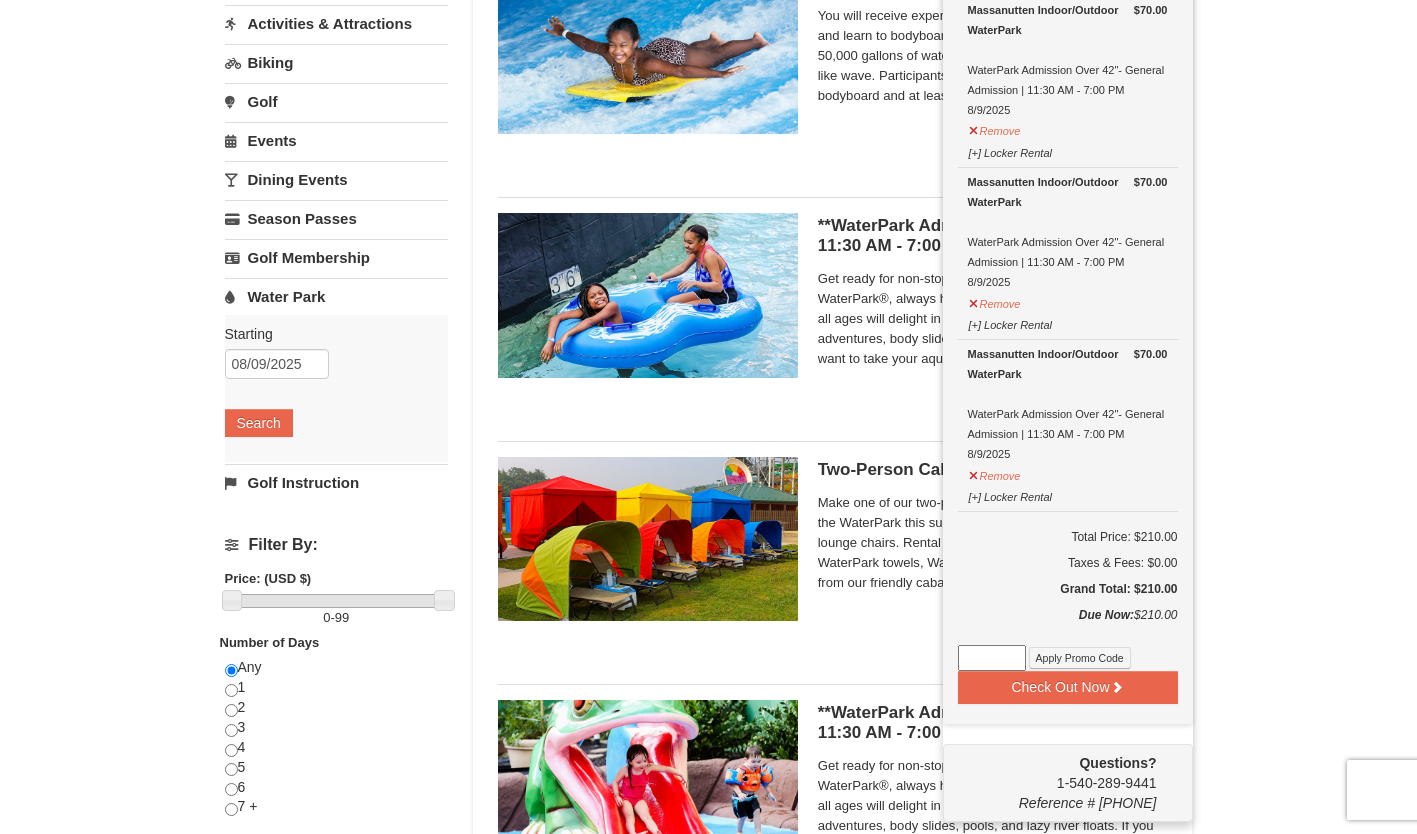 scroll, scrollTop: 0, scrollLeft: 0, axis: both 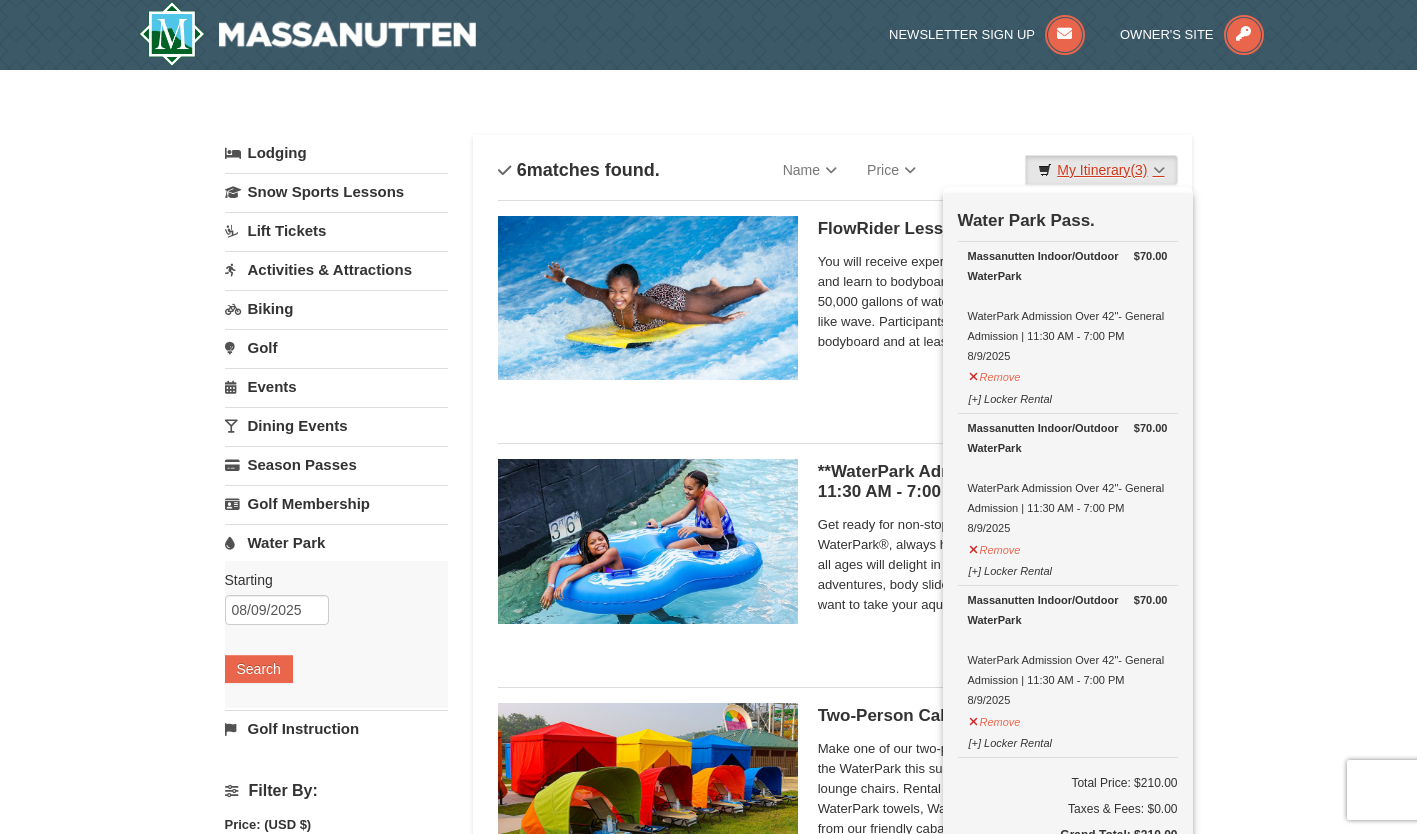 click on "My Itinerary (3)" at bounding box center (1101, 170) 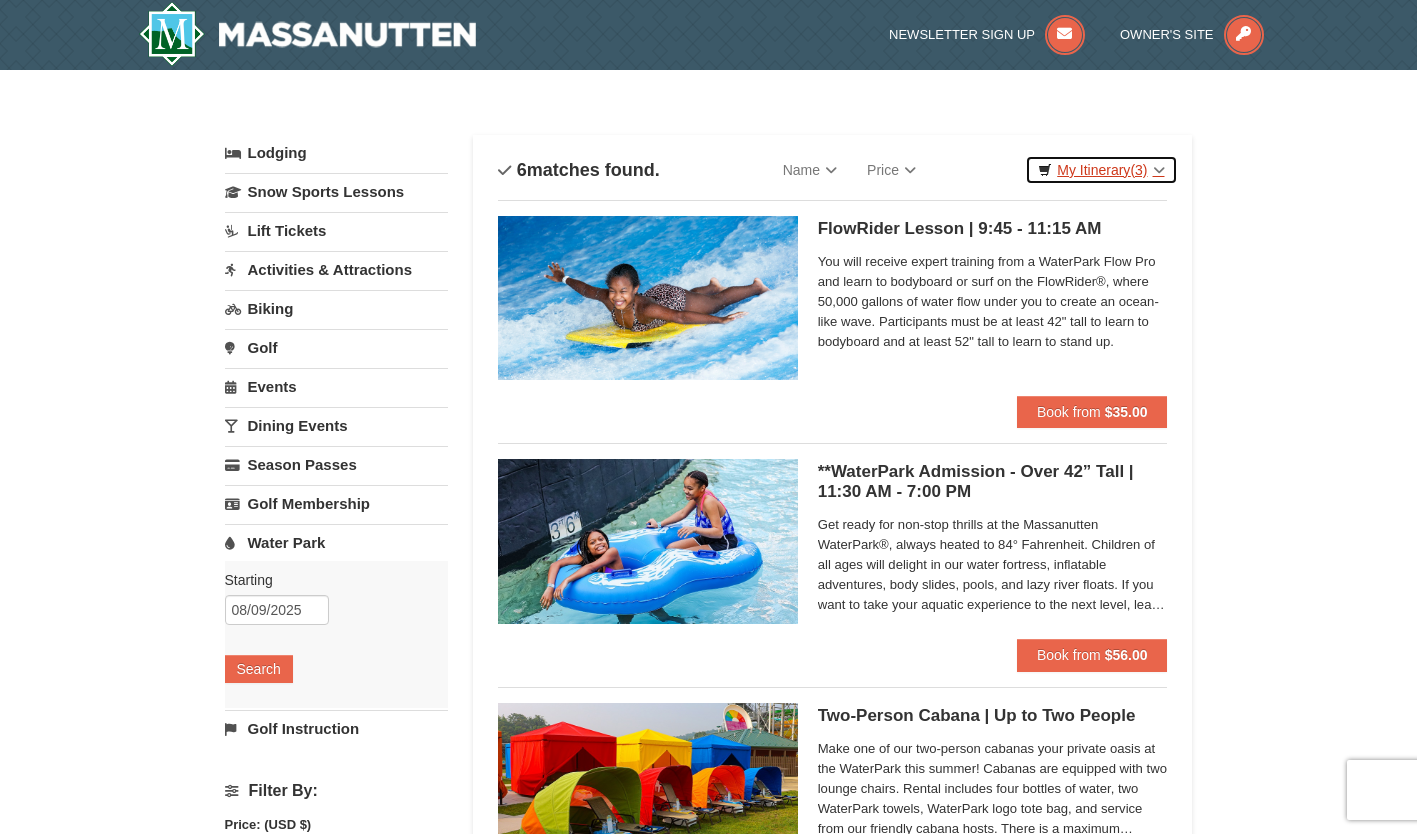 click on "My Itinerary (3)" at bounding box center [1101, 170] 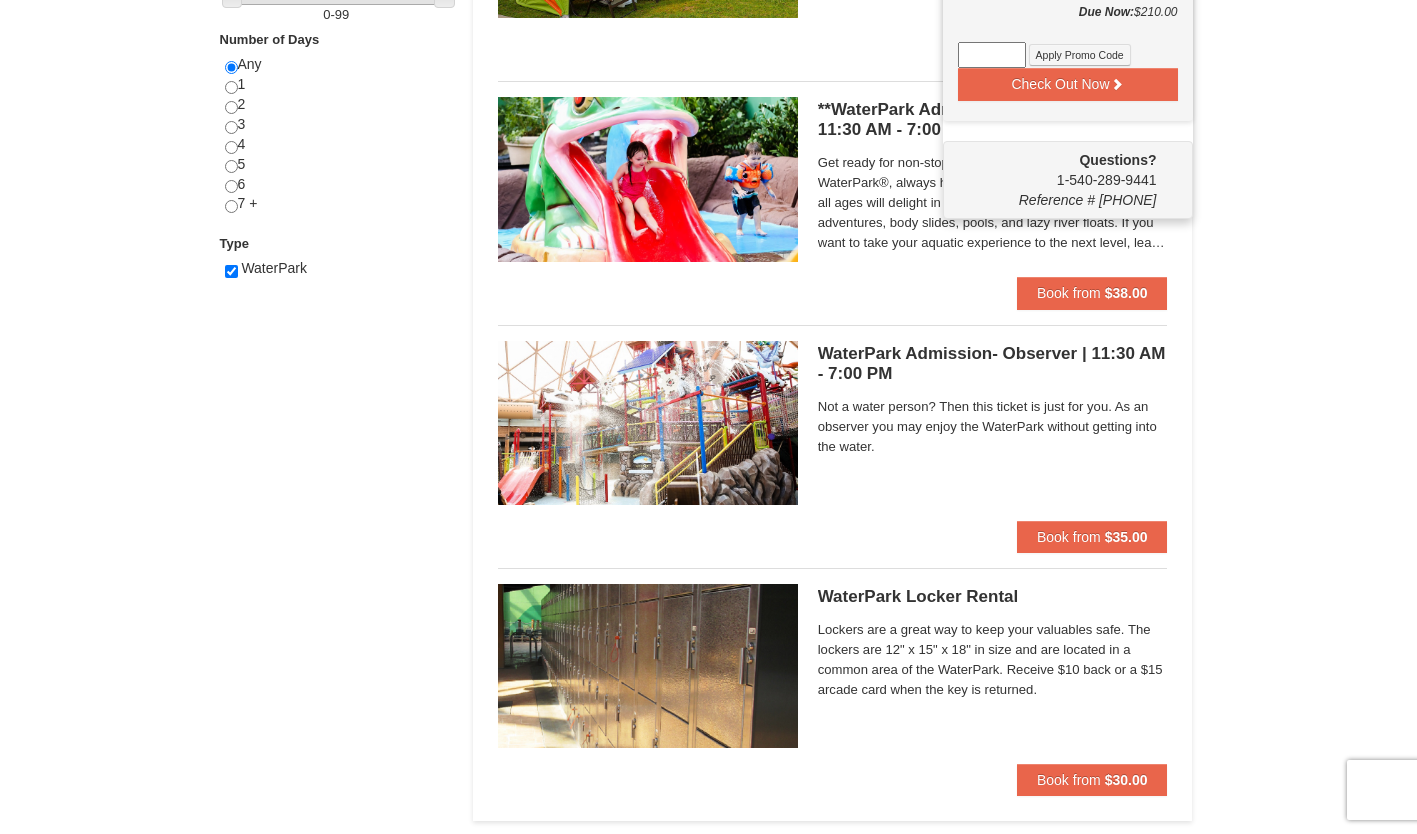 scroll, scrollTop: 894, scrollLeft: 0, axis: vertical 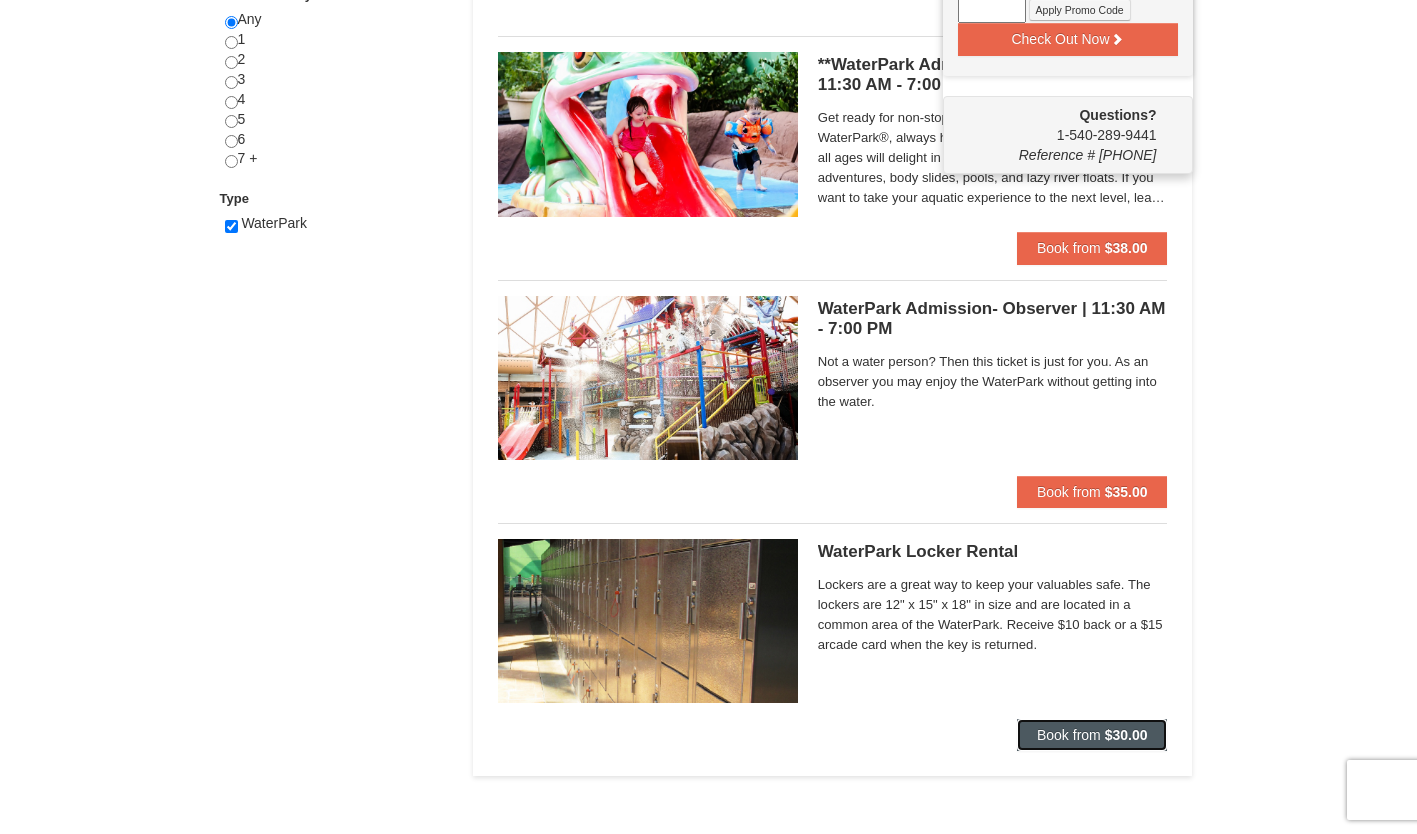click on "Book from" at bounding box center (1069, 735) 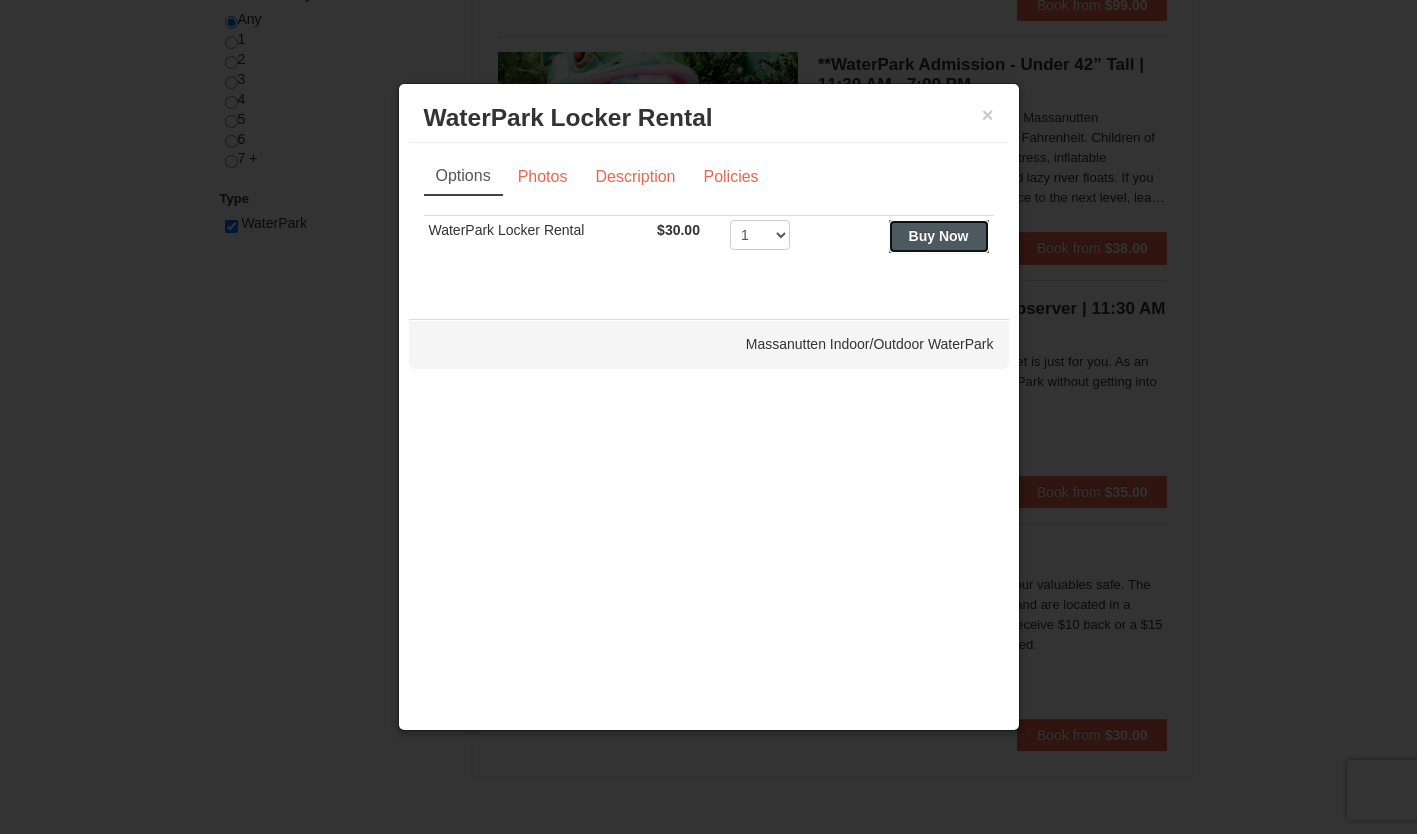 click on "Buy Now" at bounding box center [939, 236] 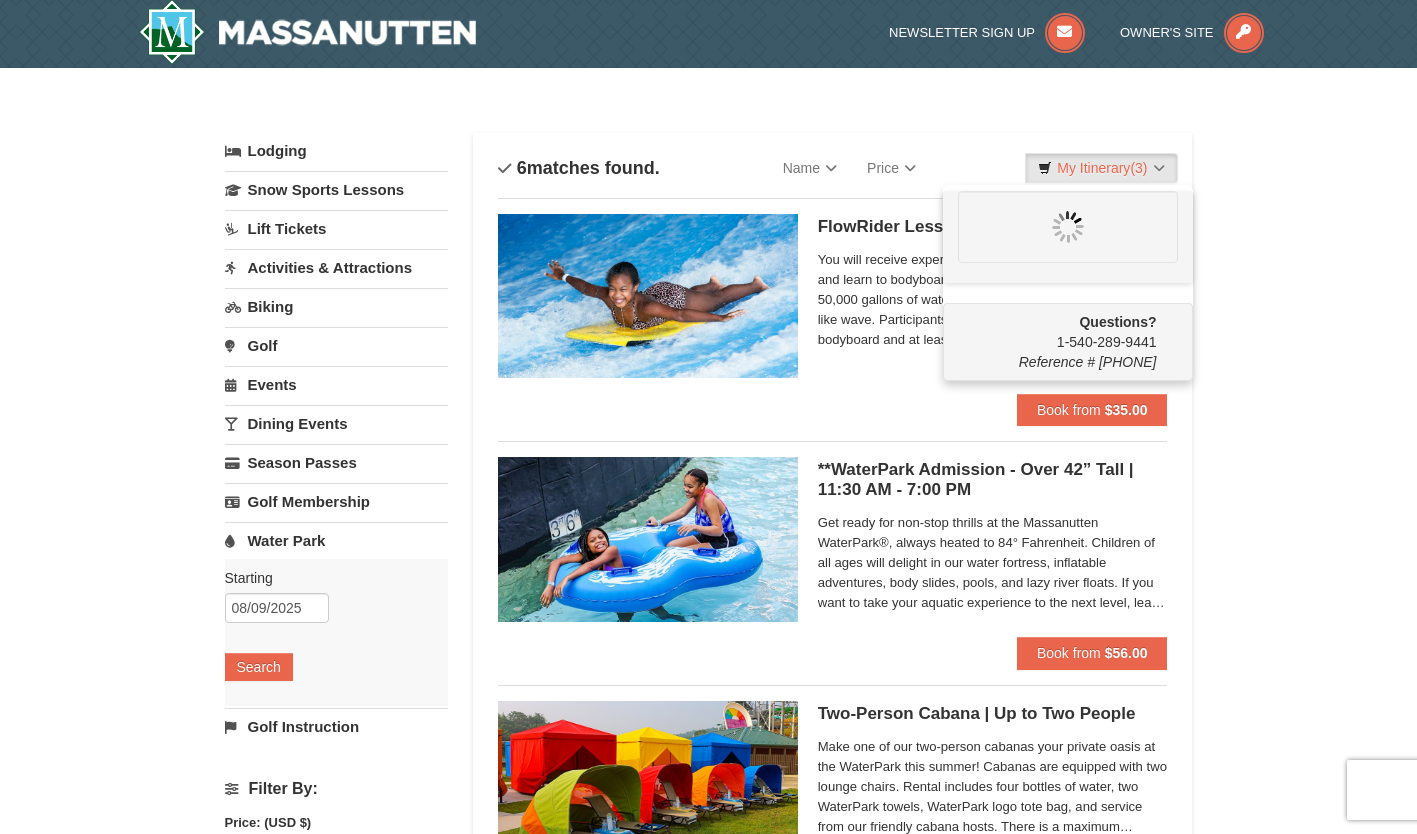 scroll, scrollTop: 6, scrollLeft: 0, axis: vertical 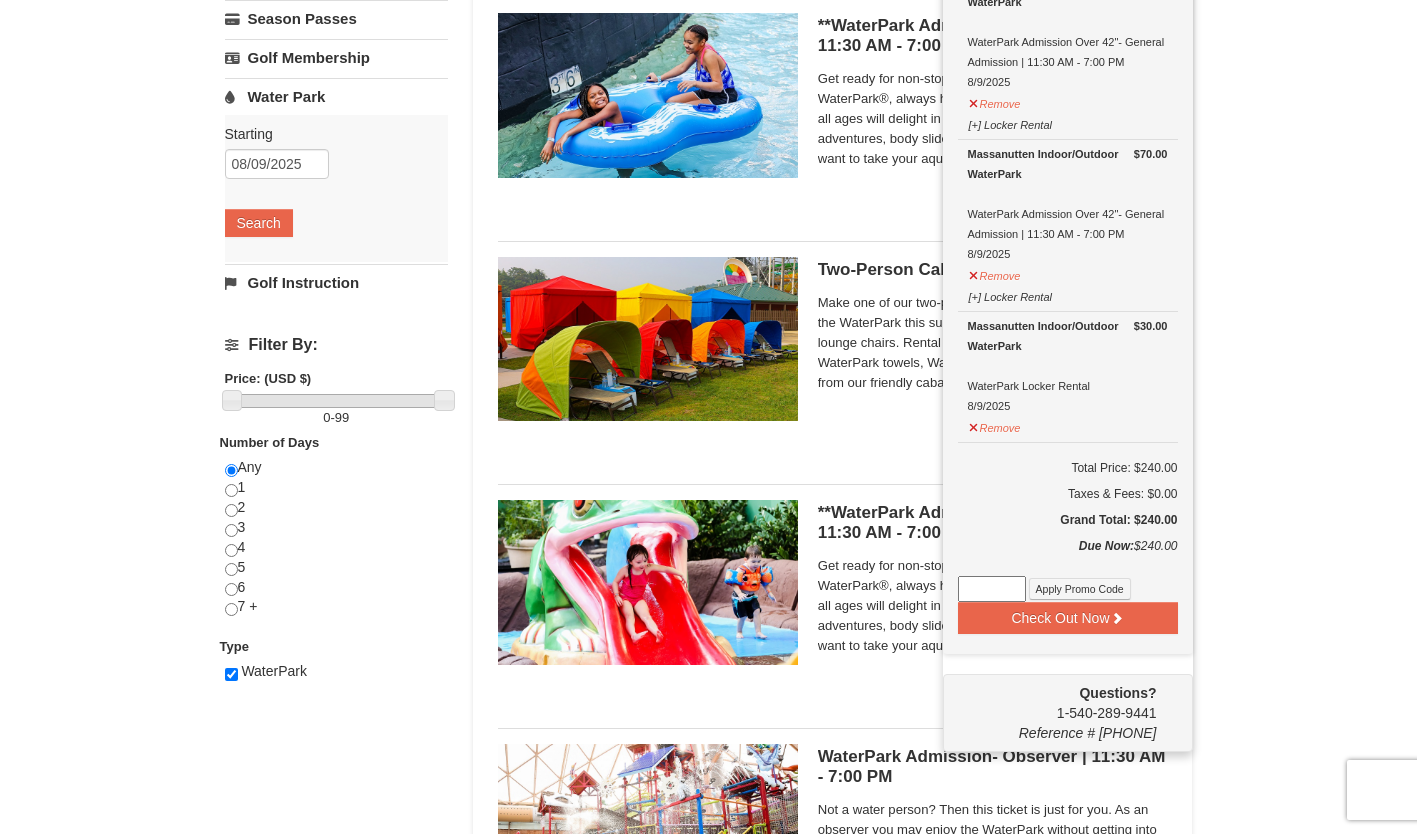 click at bounding box center (992, 589) 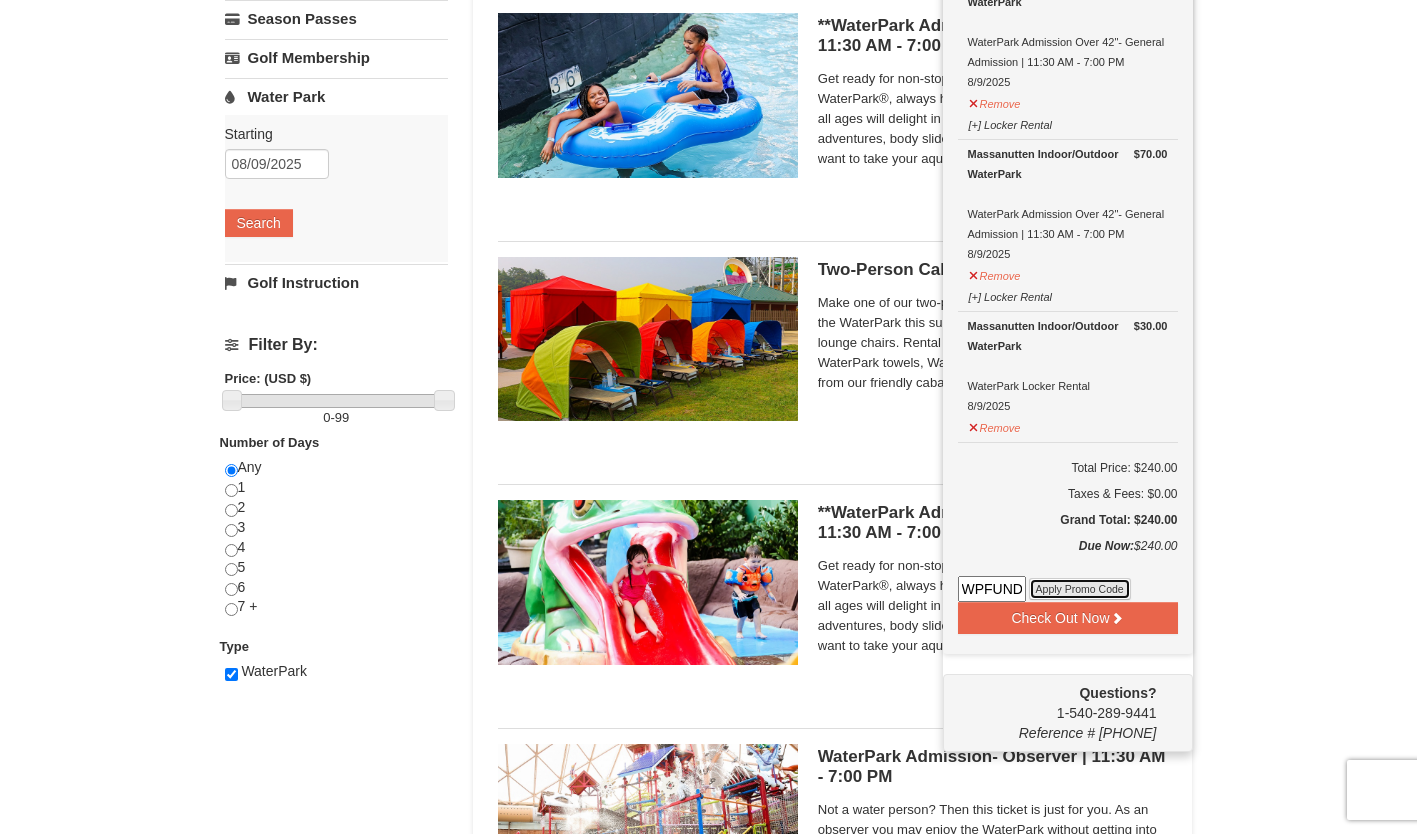 click on "Apply Promo Code" at bounding box center [1080, 589] 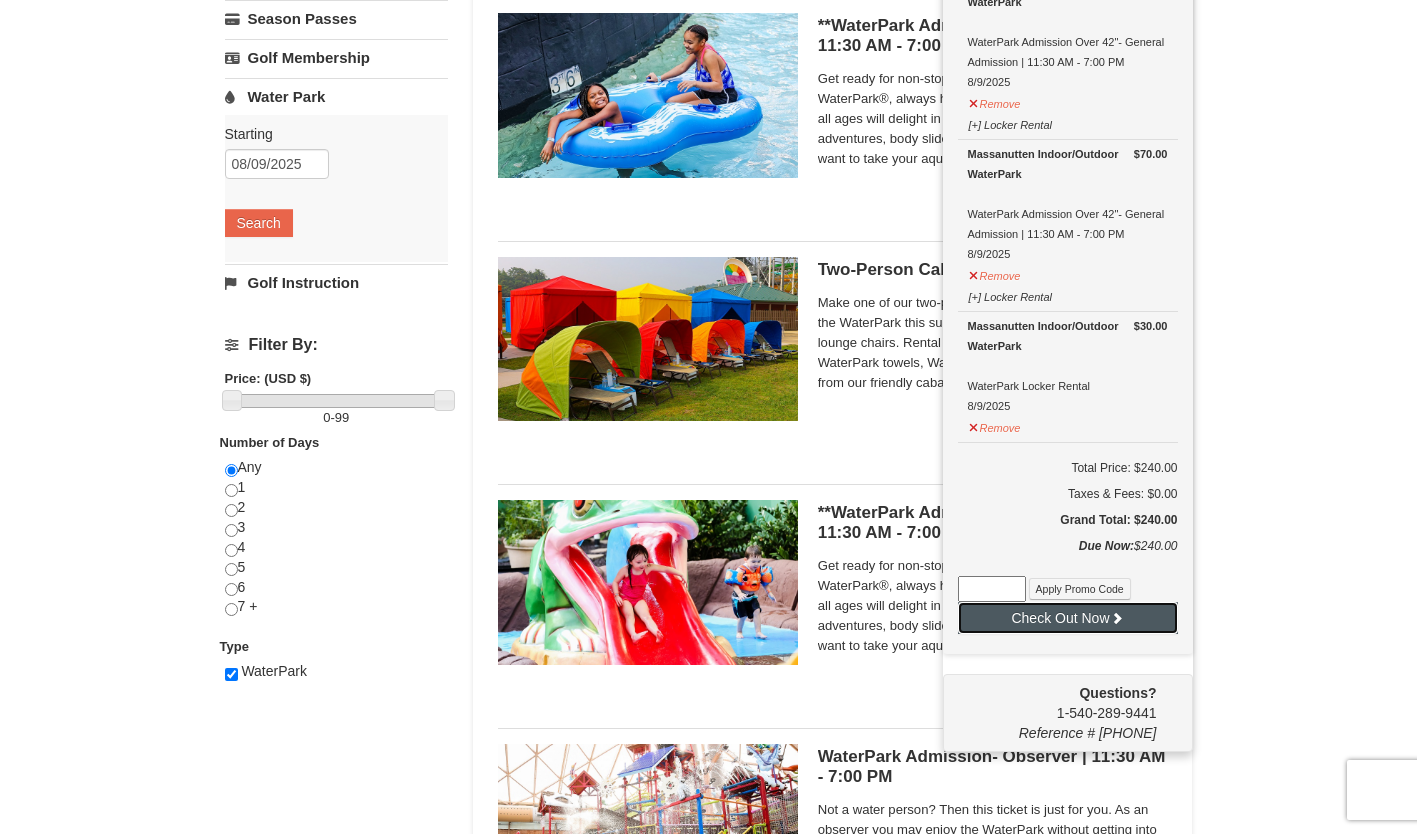 click on "Check Out Now" at bounding box center [1068, 618] 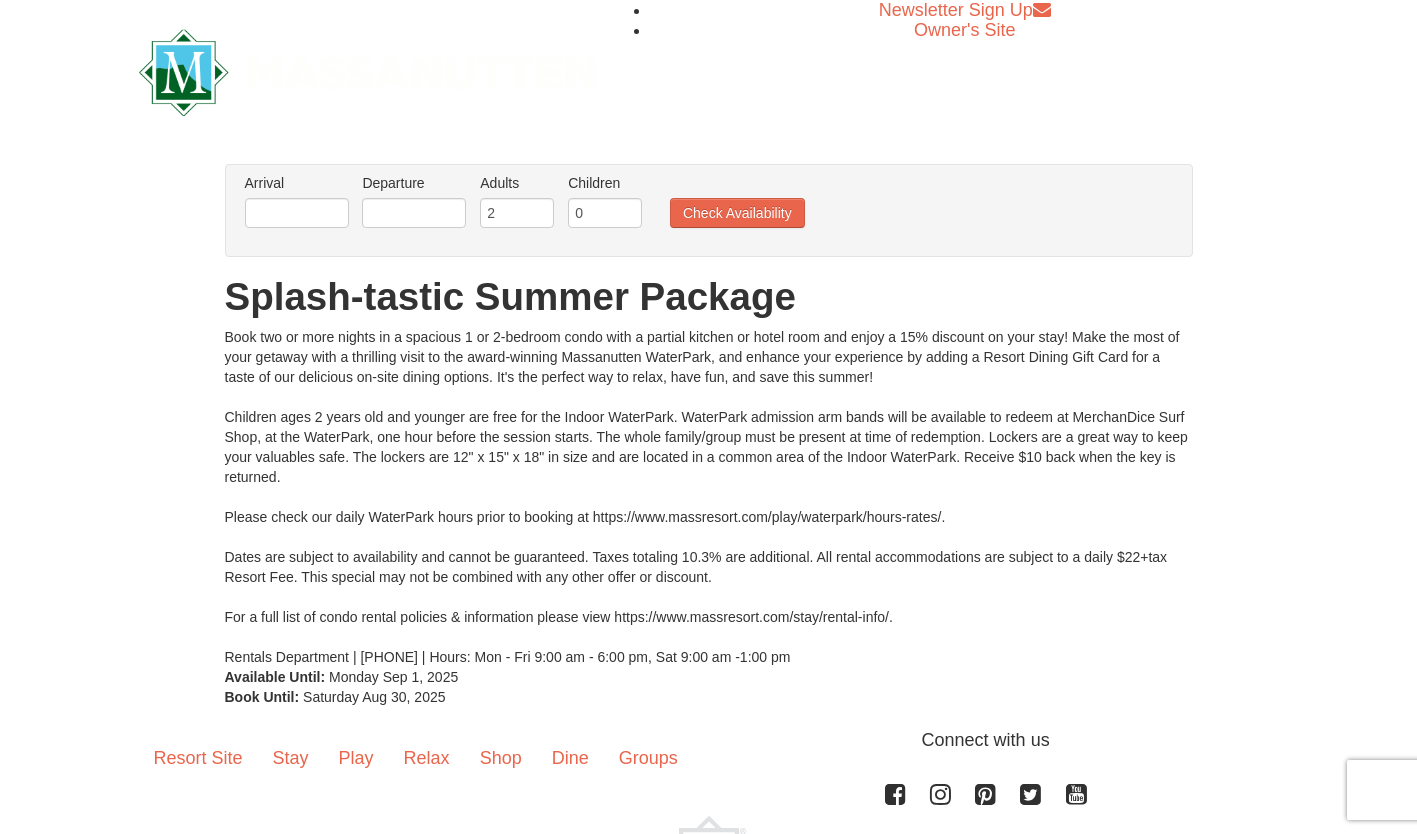 scroll, scrollTop: 0, scrollLeft: 0, axis: both 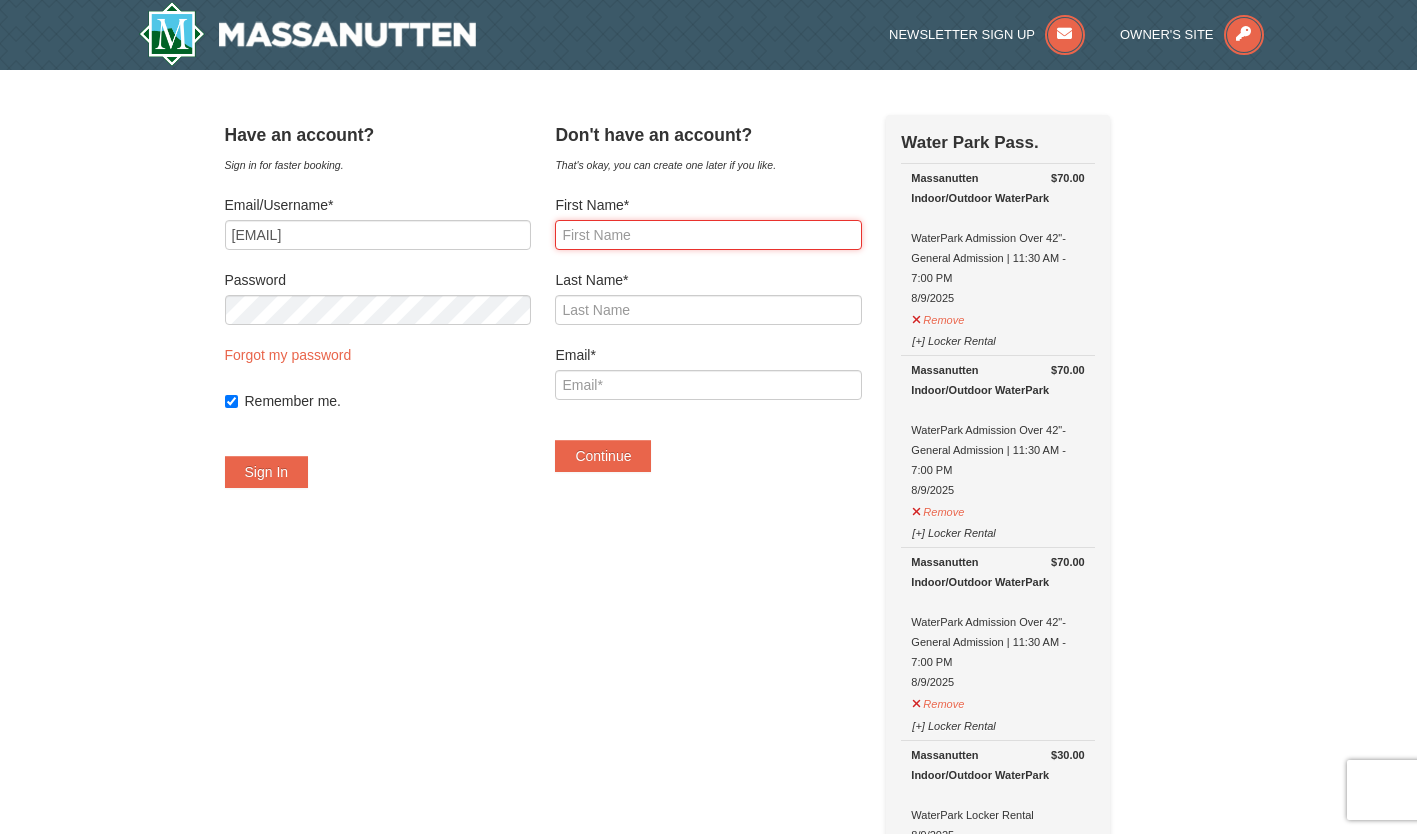 click on "First Name*" at bounding box center [708, 235] 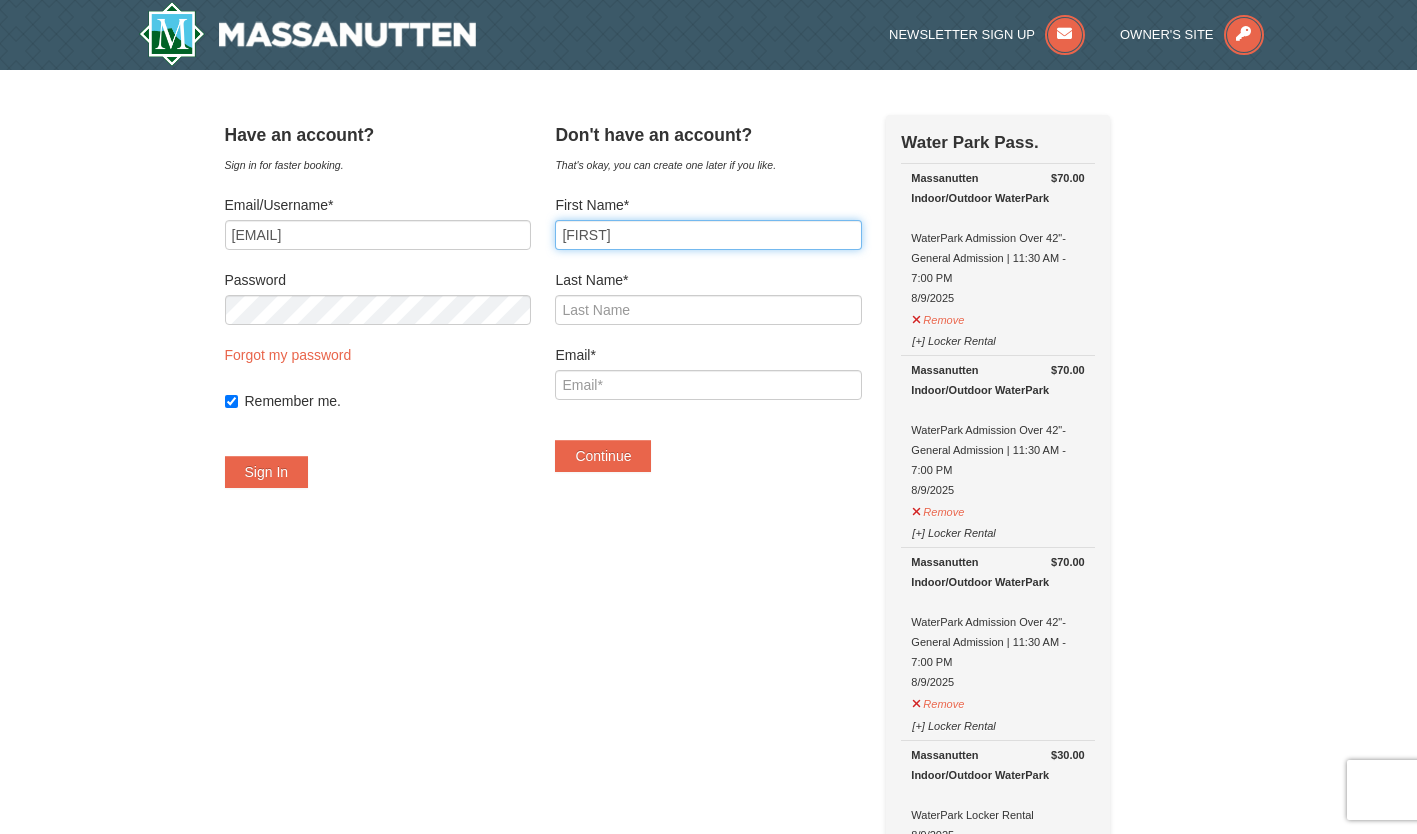 type on "Kathleen" 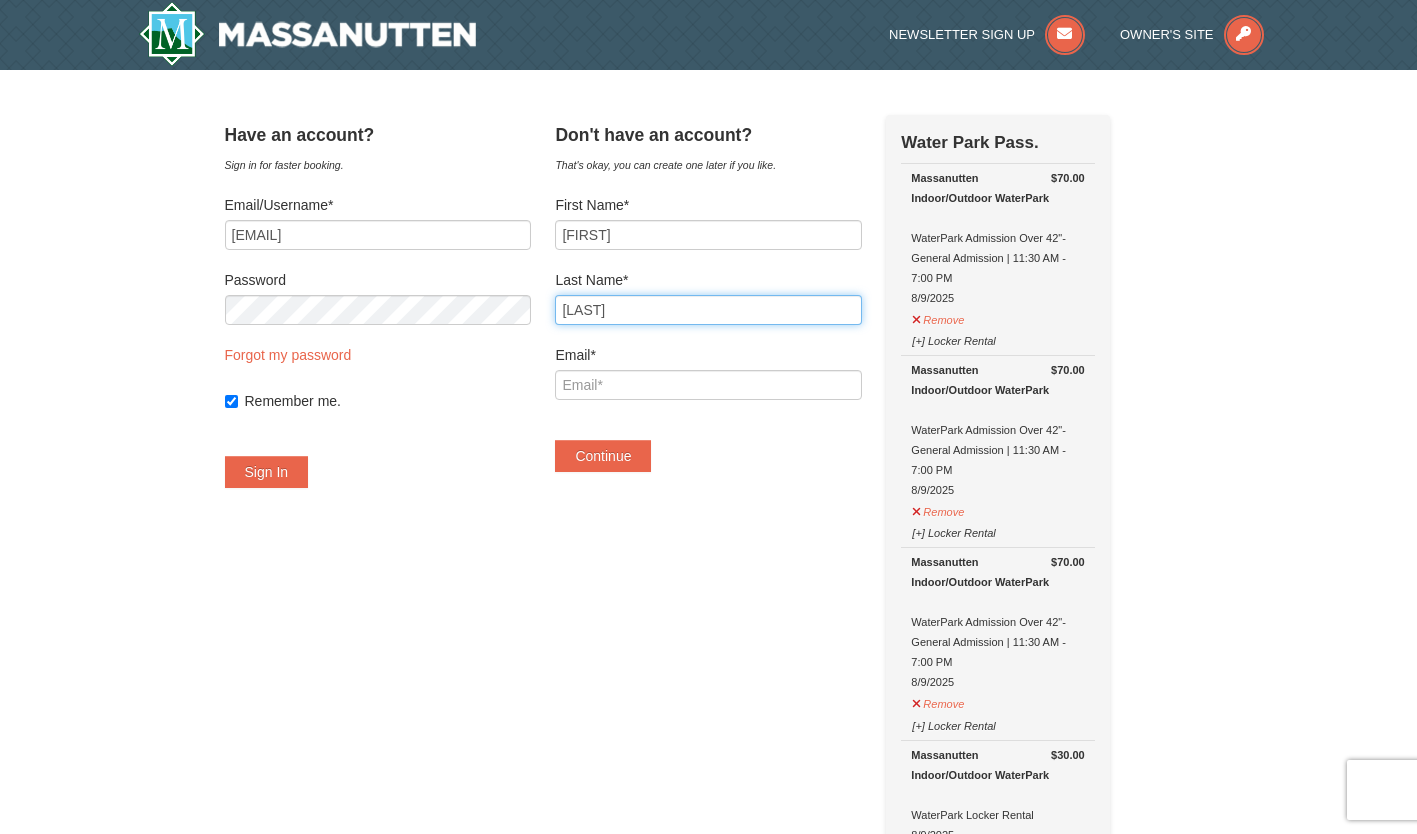 type on "Thomas" 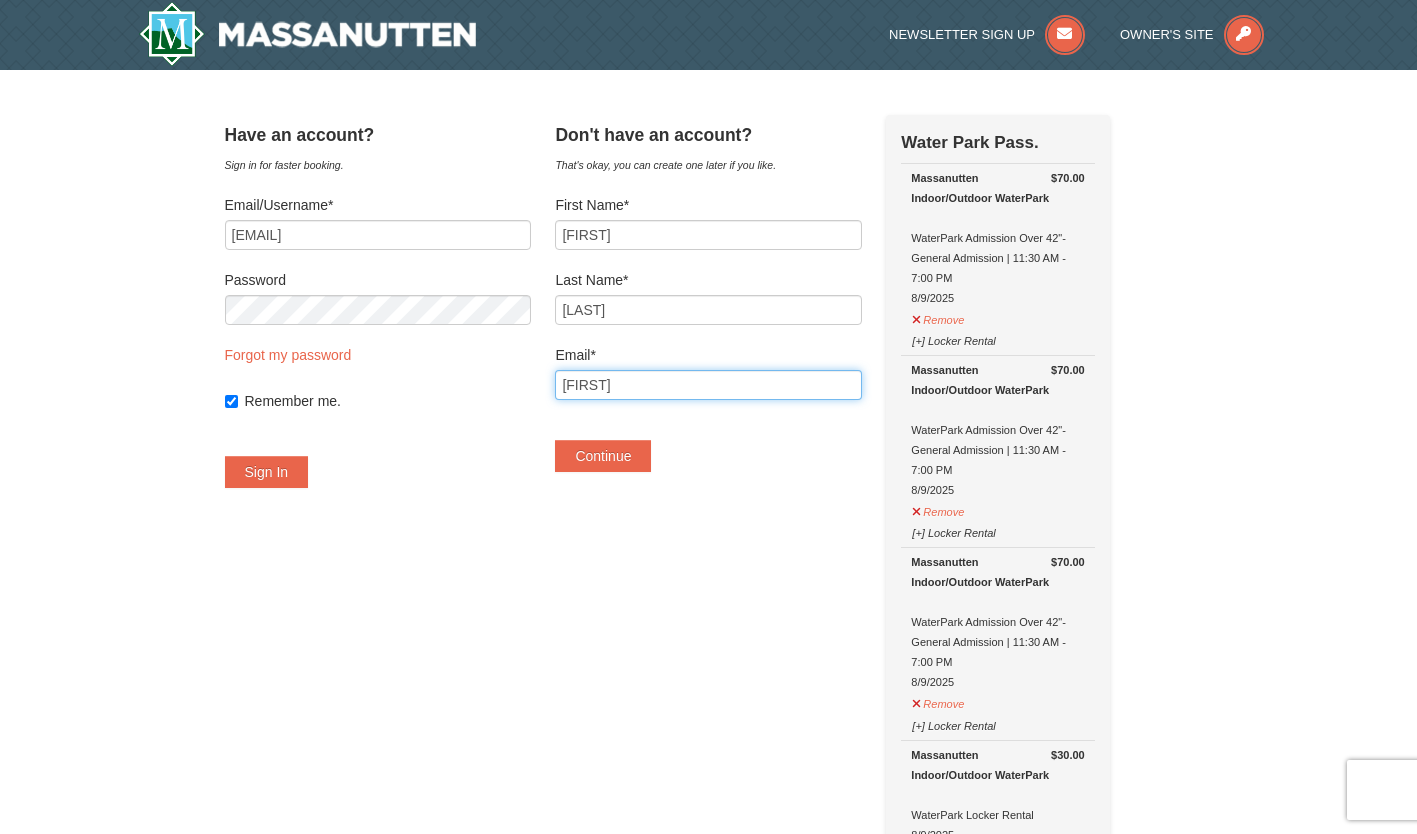 type on "katthomas0423@gmail.com" 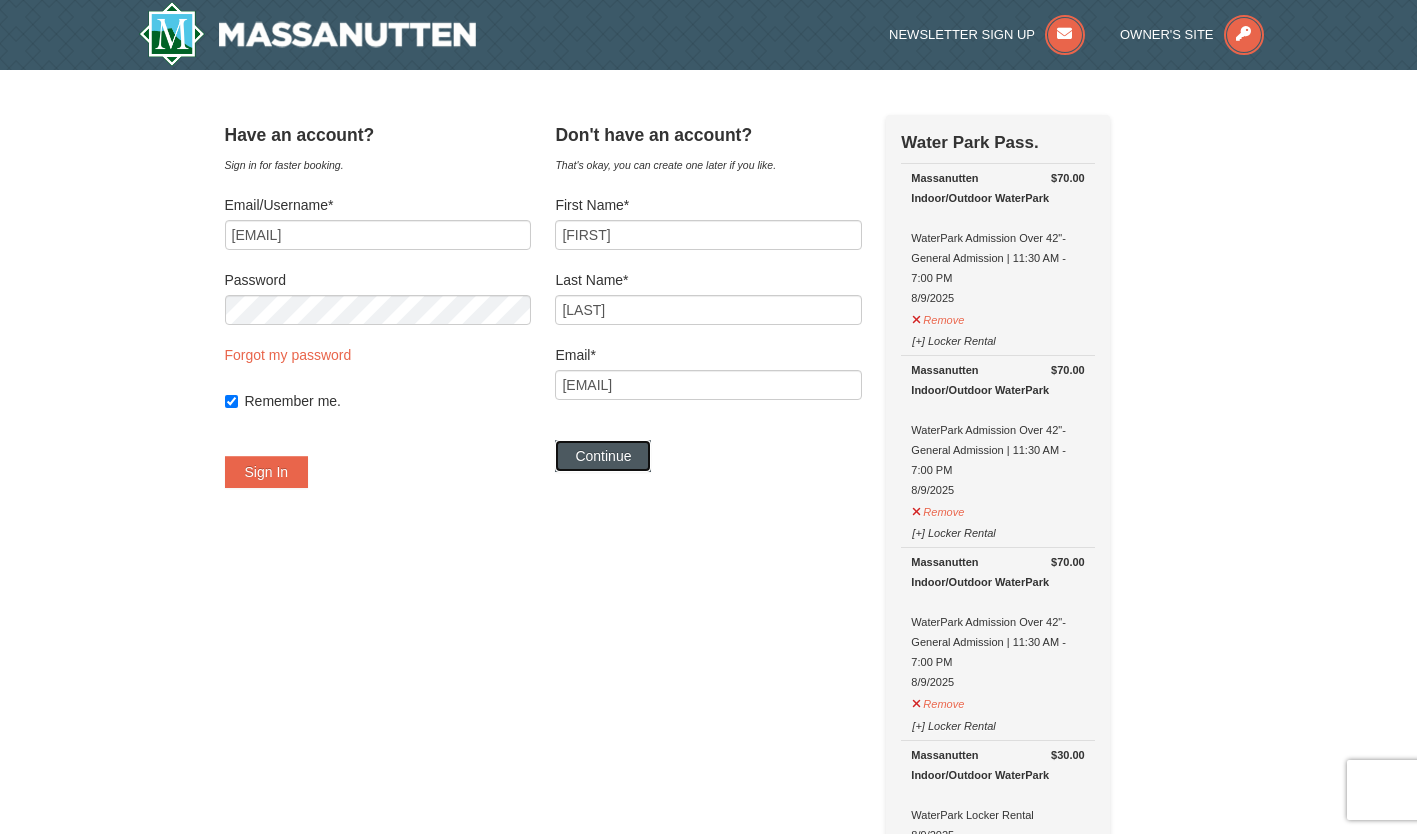 click on "Continue" at bounding box center [603, 456] 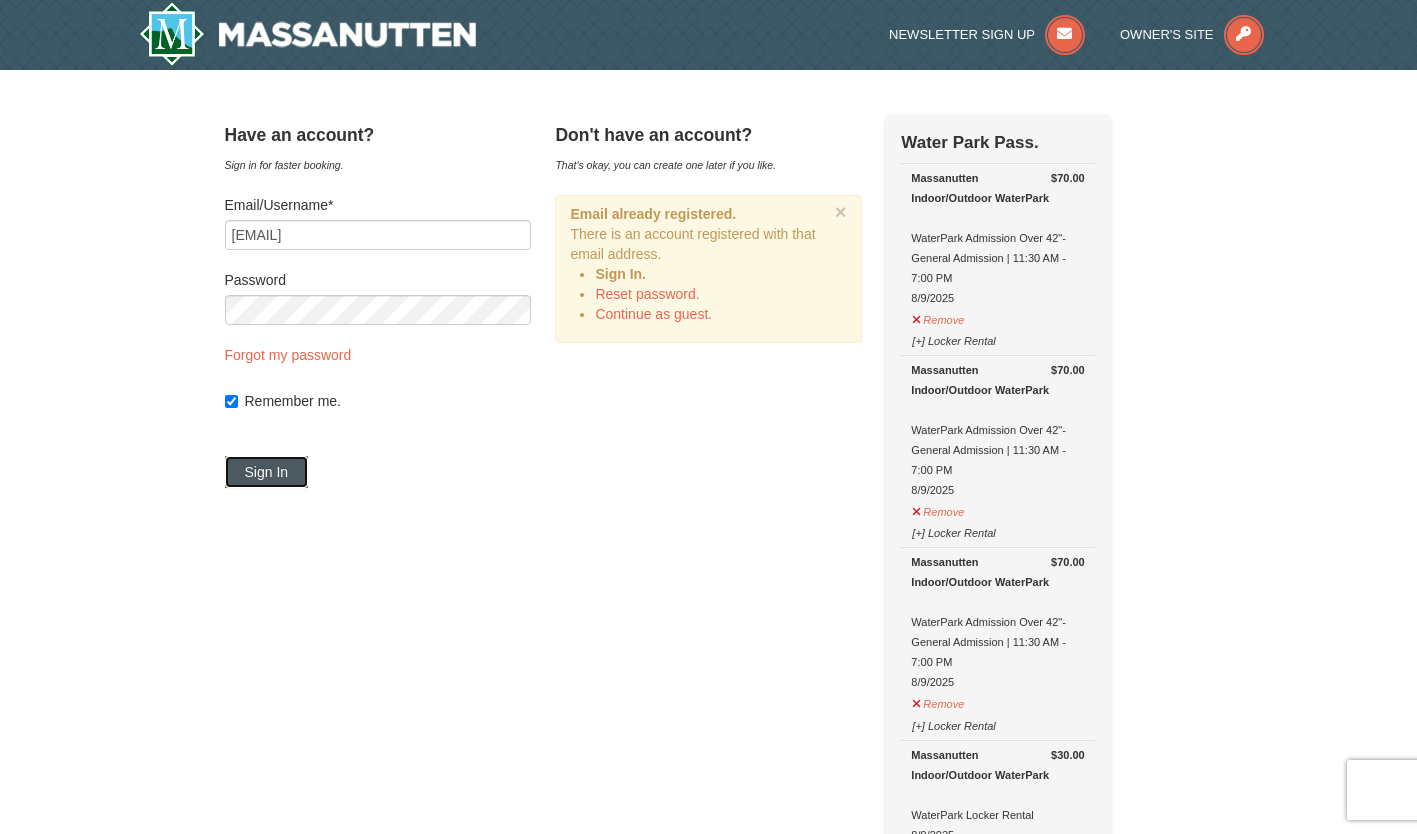 click on "Sign In" at bounding box center (267, 472) 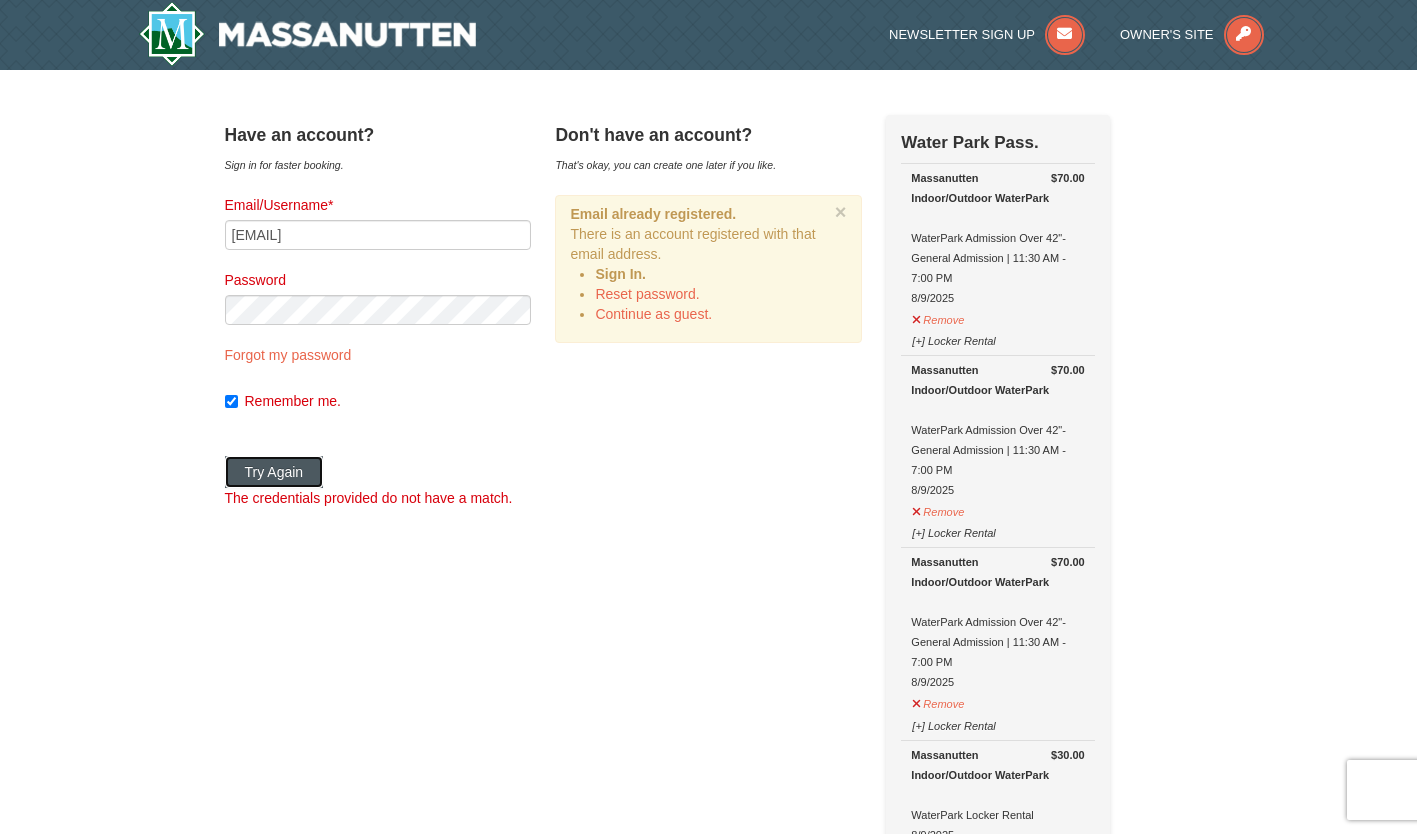 click on "Try Again" at bounding box center (274, 472) 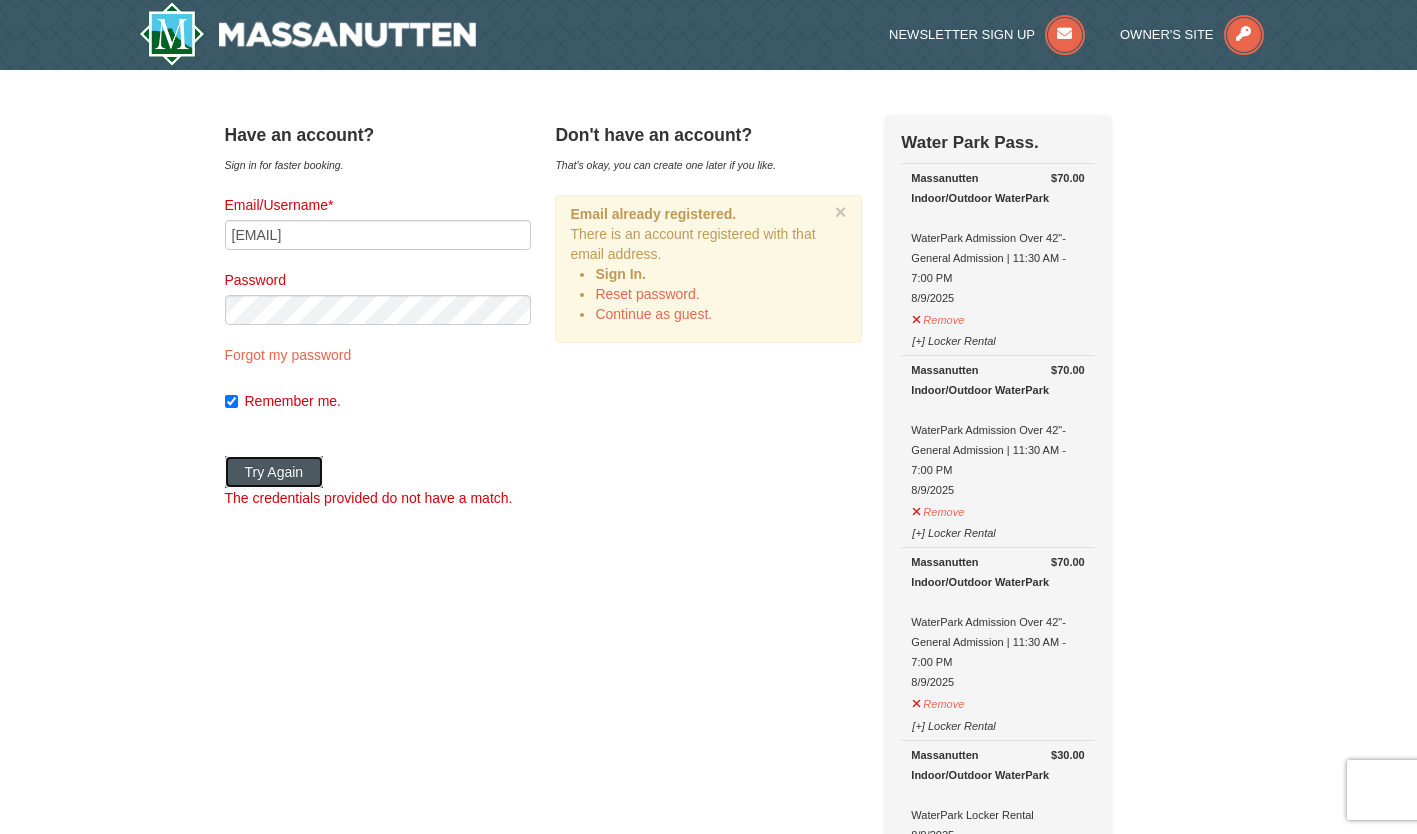 click on "Try Again" at bounding box center (274, 472) 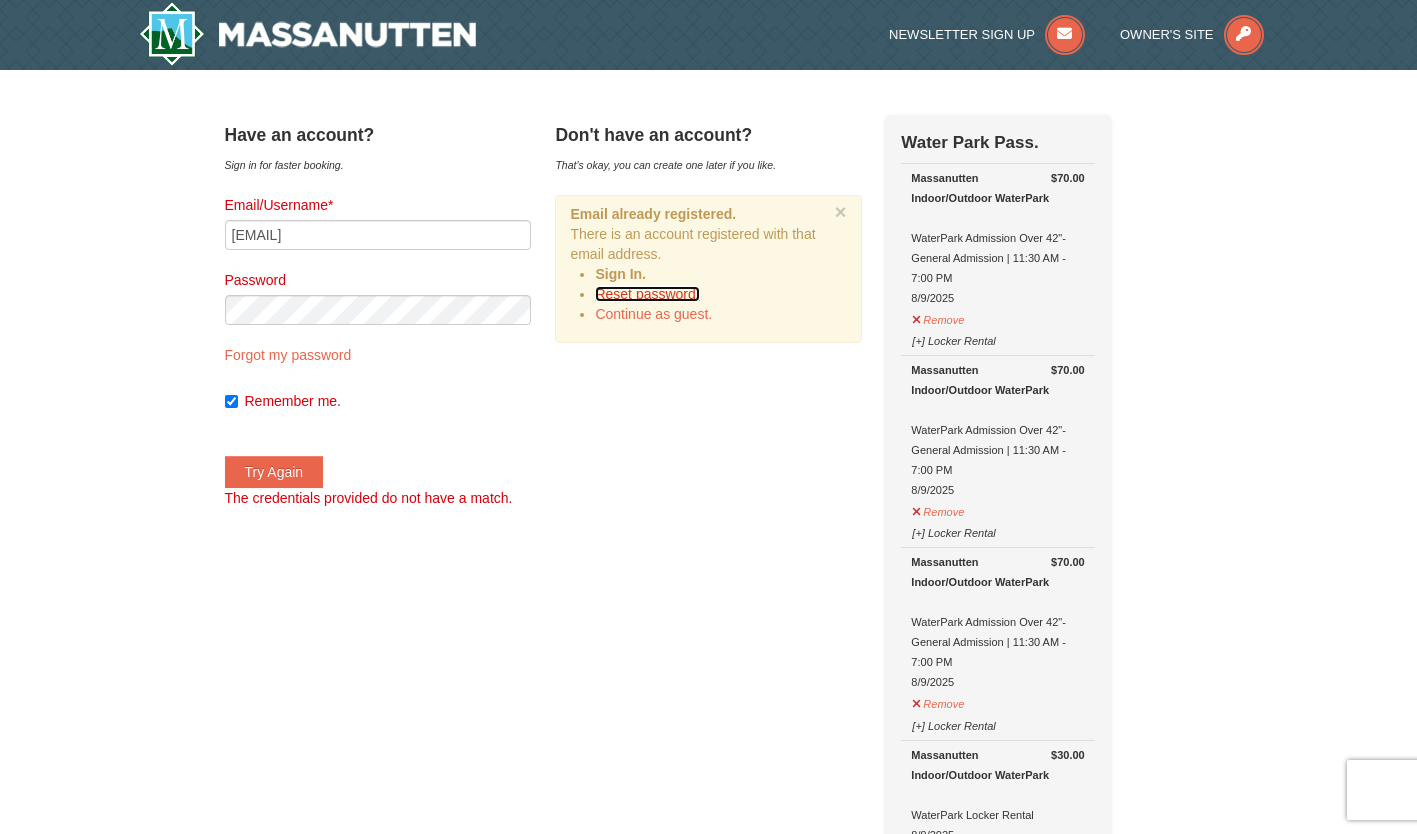 click on "Reset password." at bounding box center [647, 294] 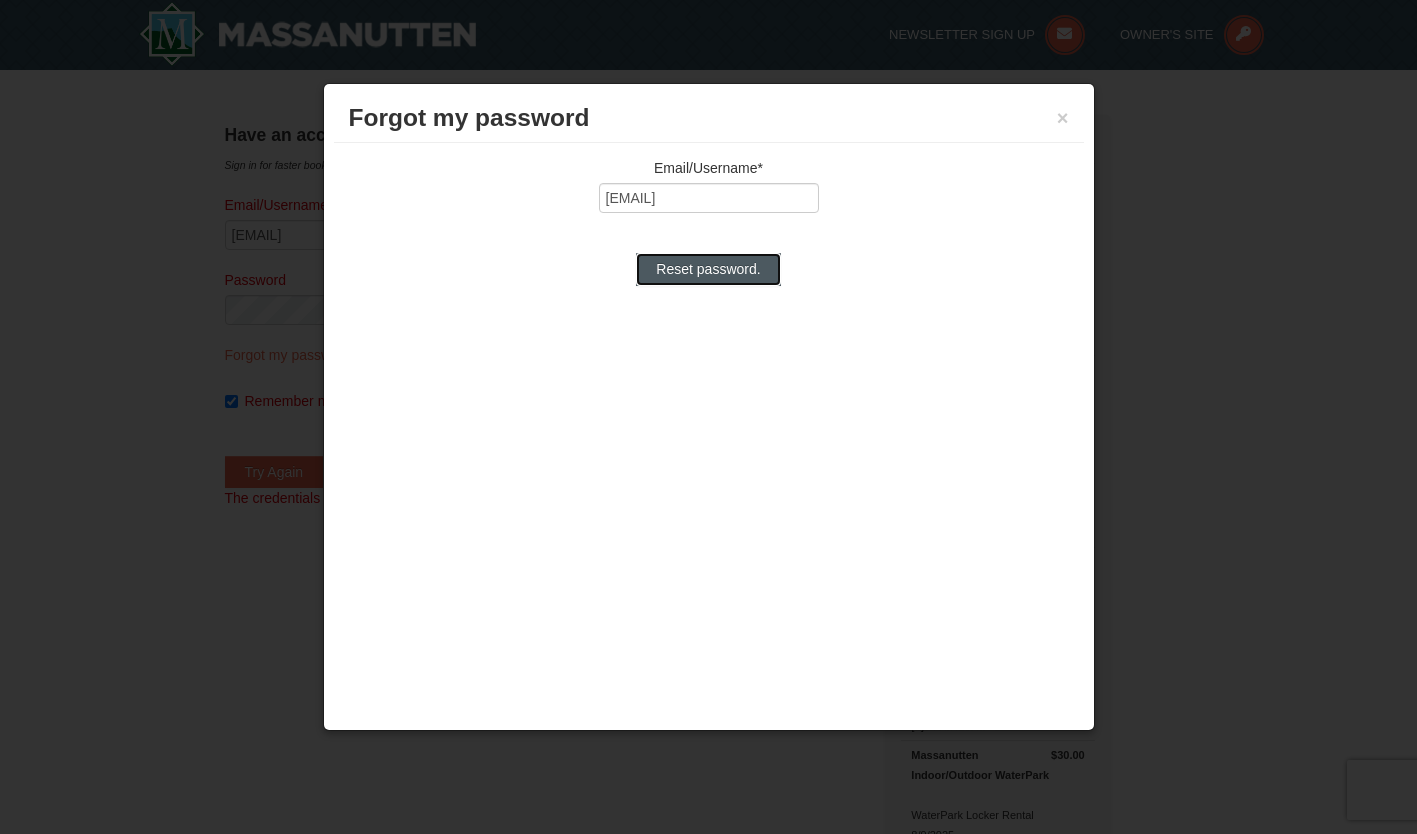 click on "Reset password." at bounding box center (708, 269) 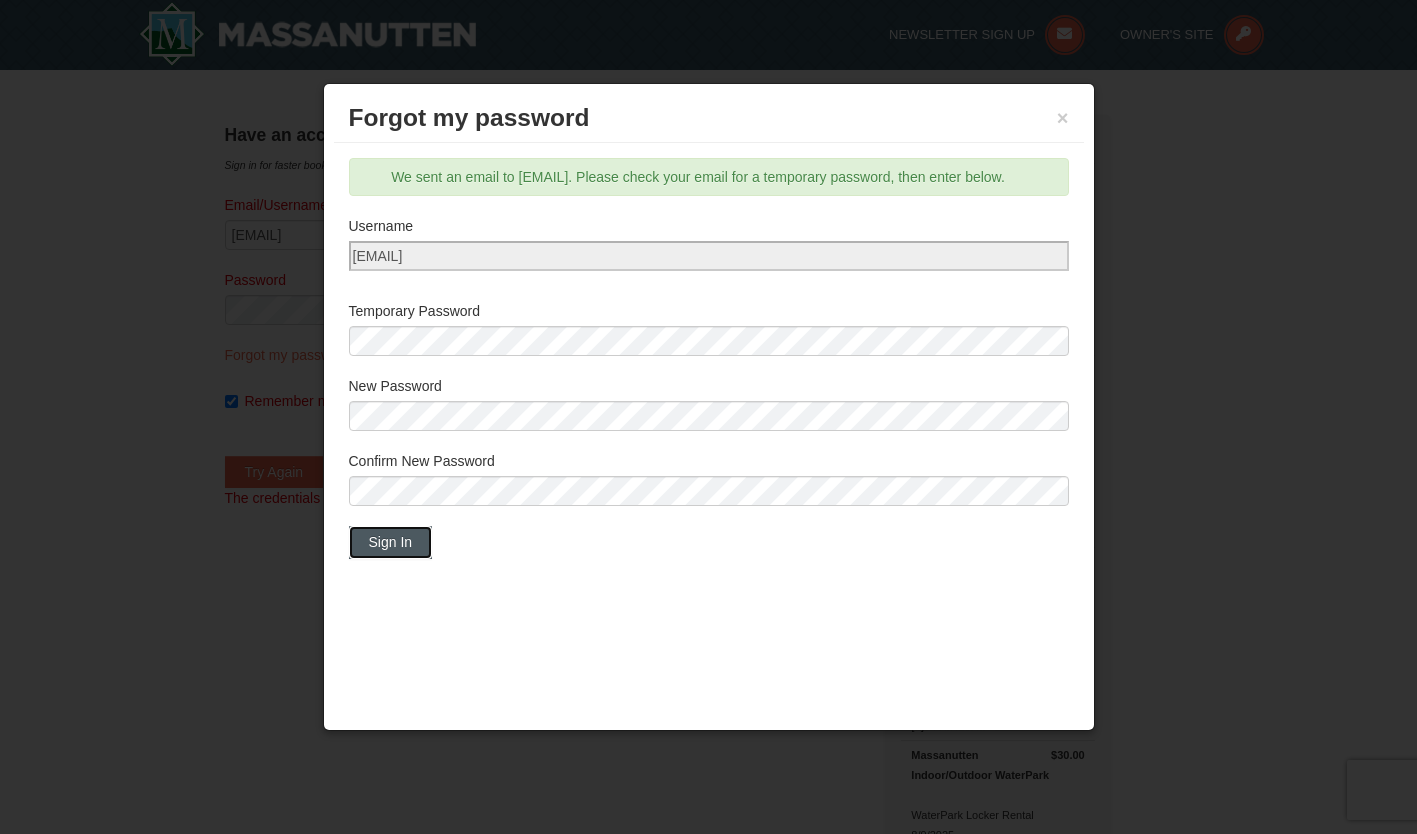 click on "Sign In" at bounding box center [391, 542] 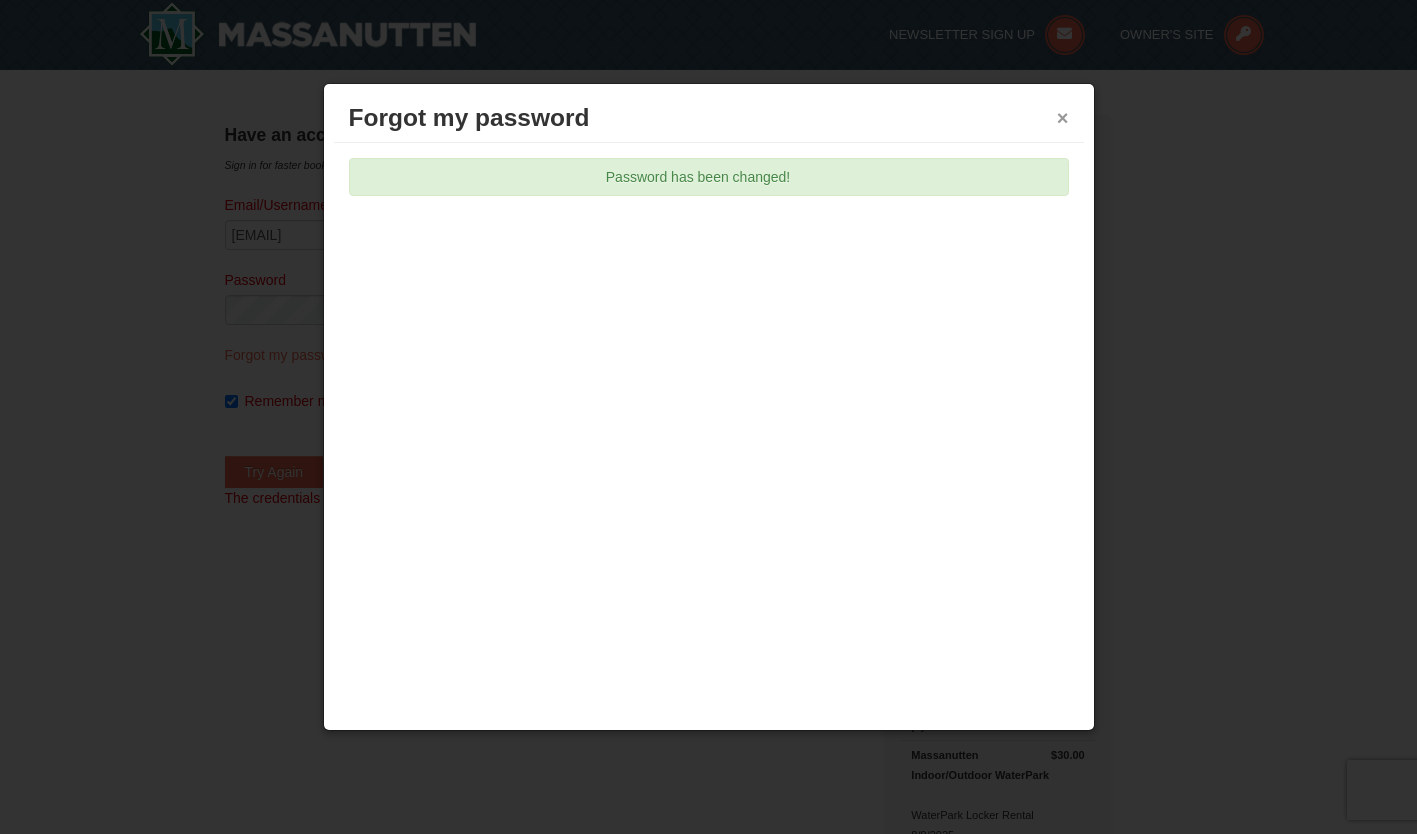 click on "×" at bounding box center (1063, 118) 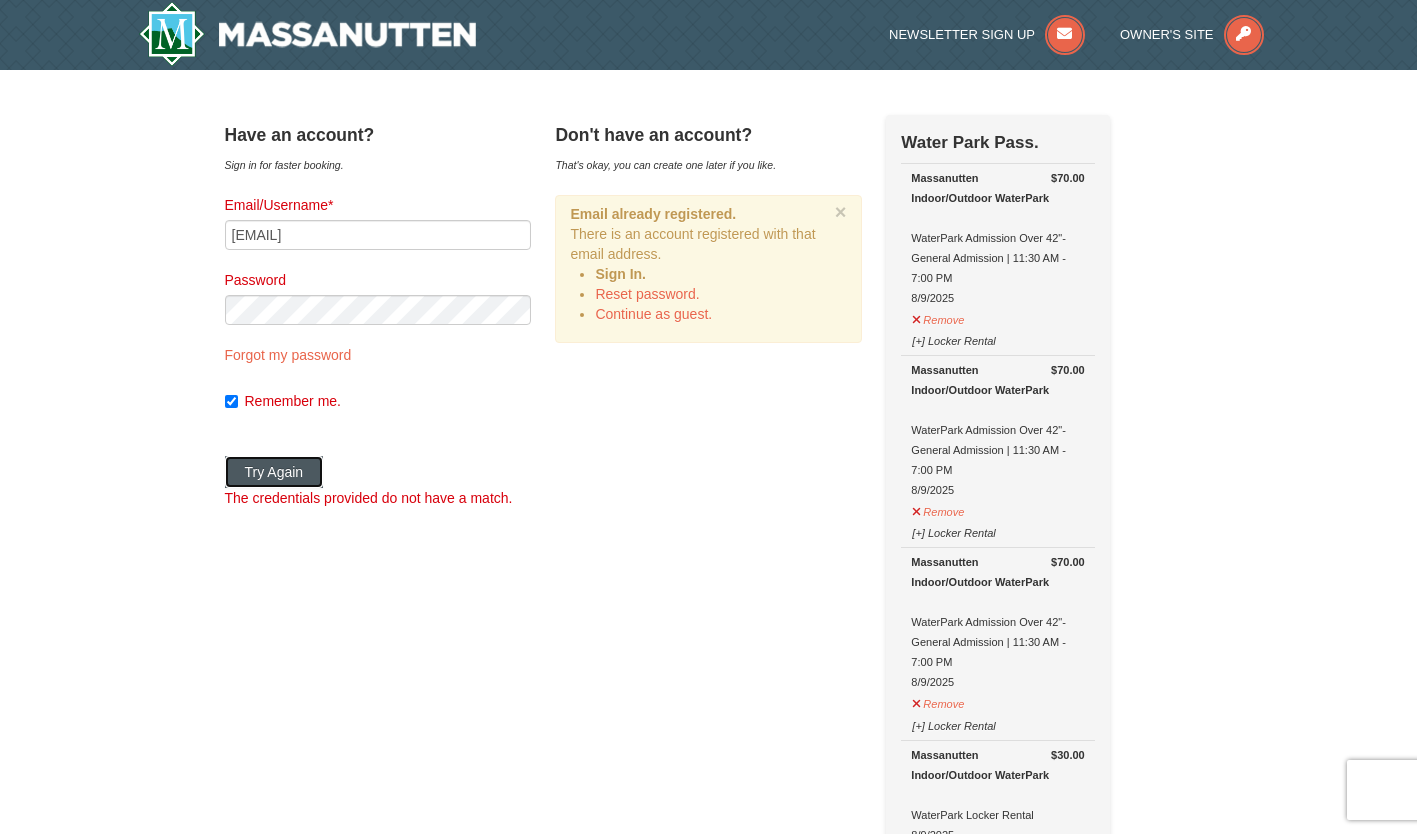 click on "Try Again" at bounding box center [274, 472] 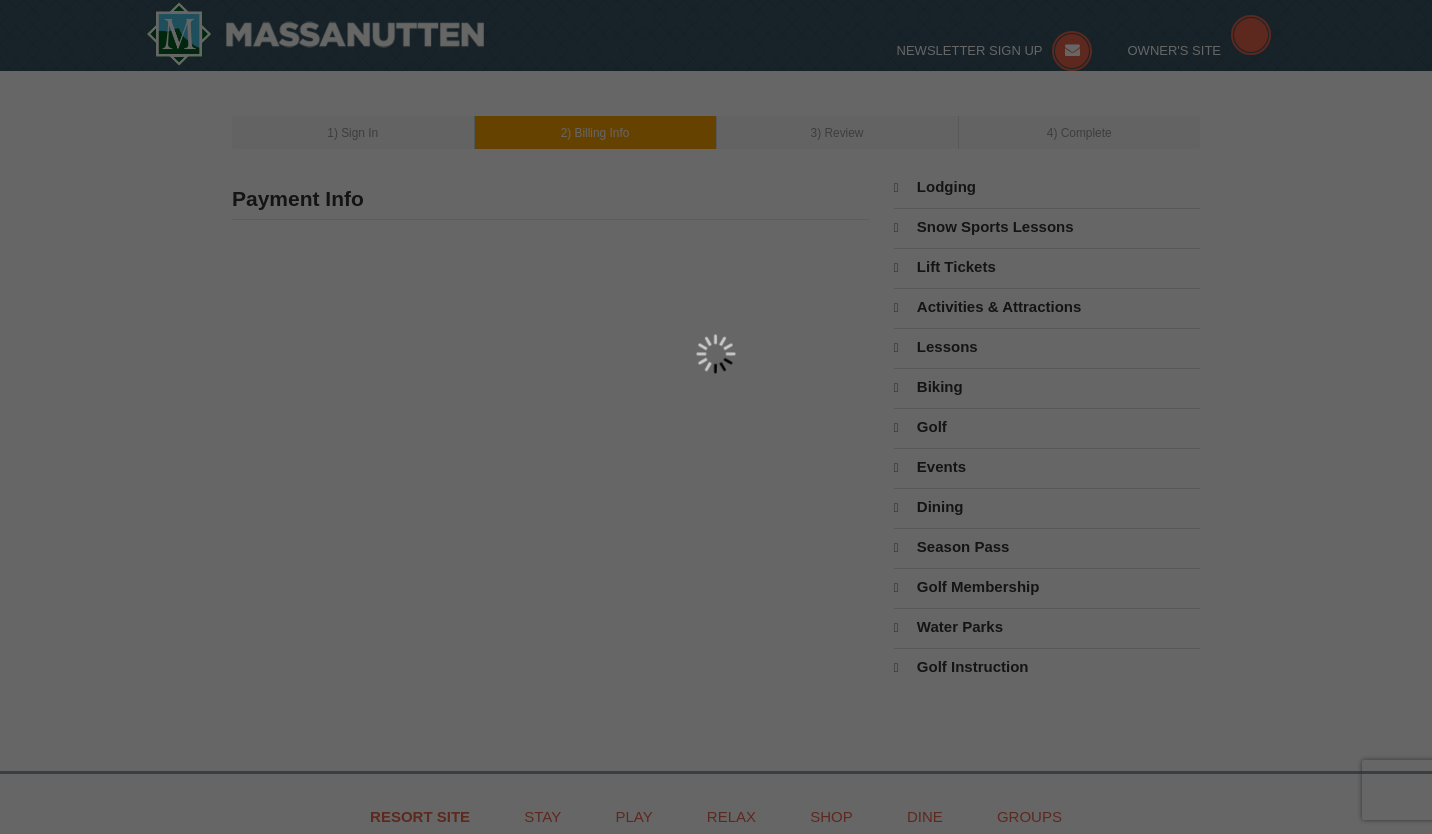 type on "[NUMBER] [STREET]" 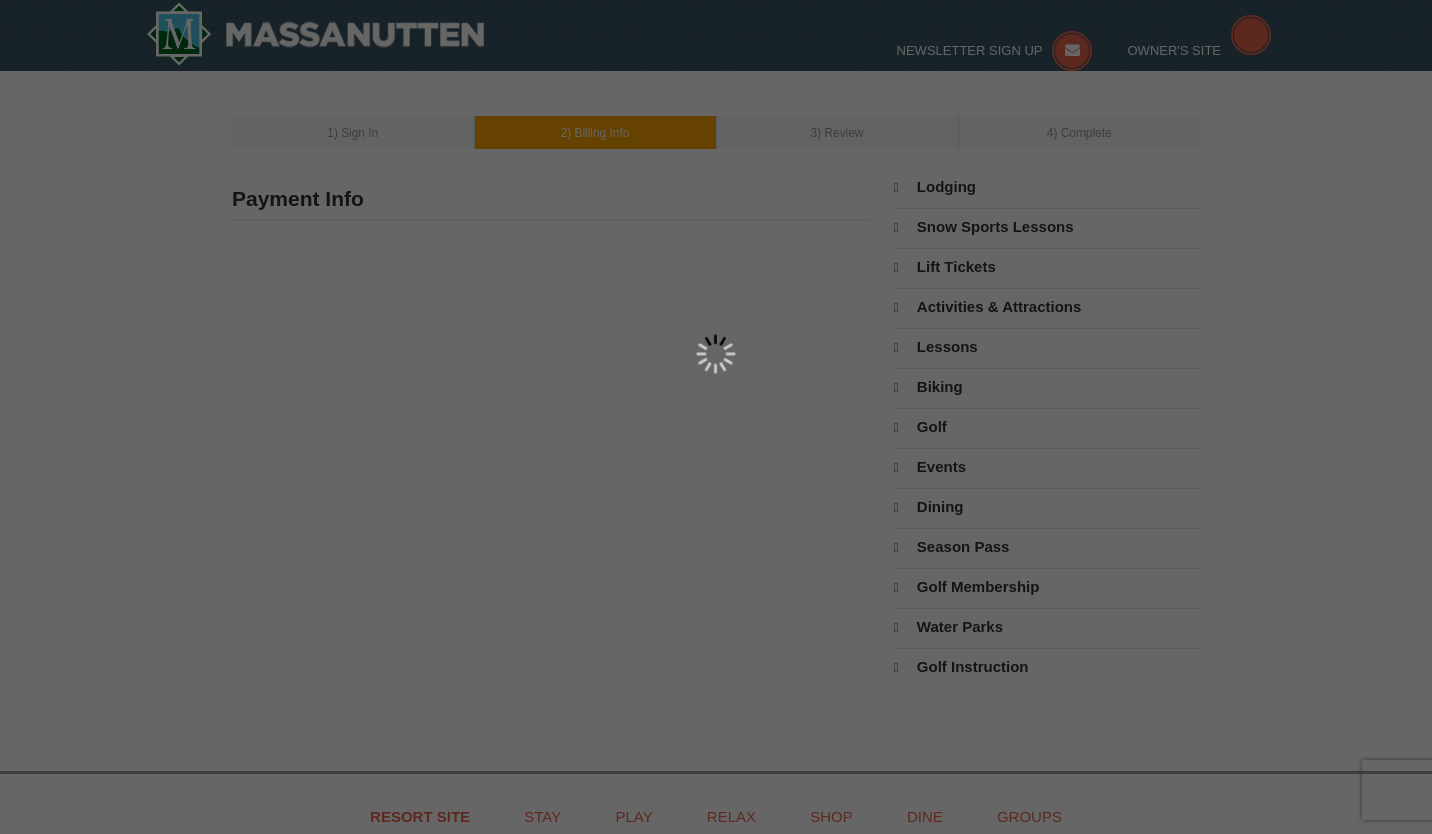 type on "[CITY]" 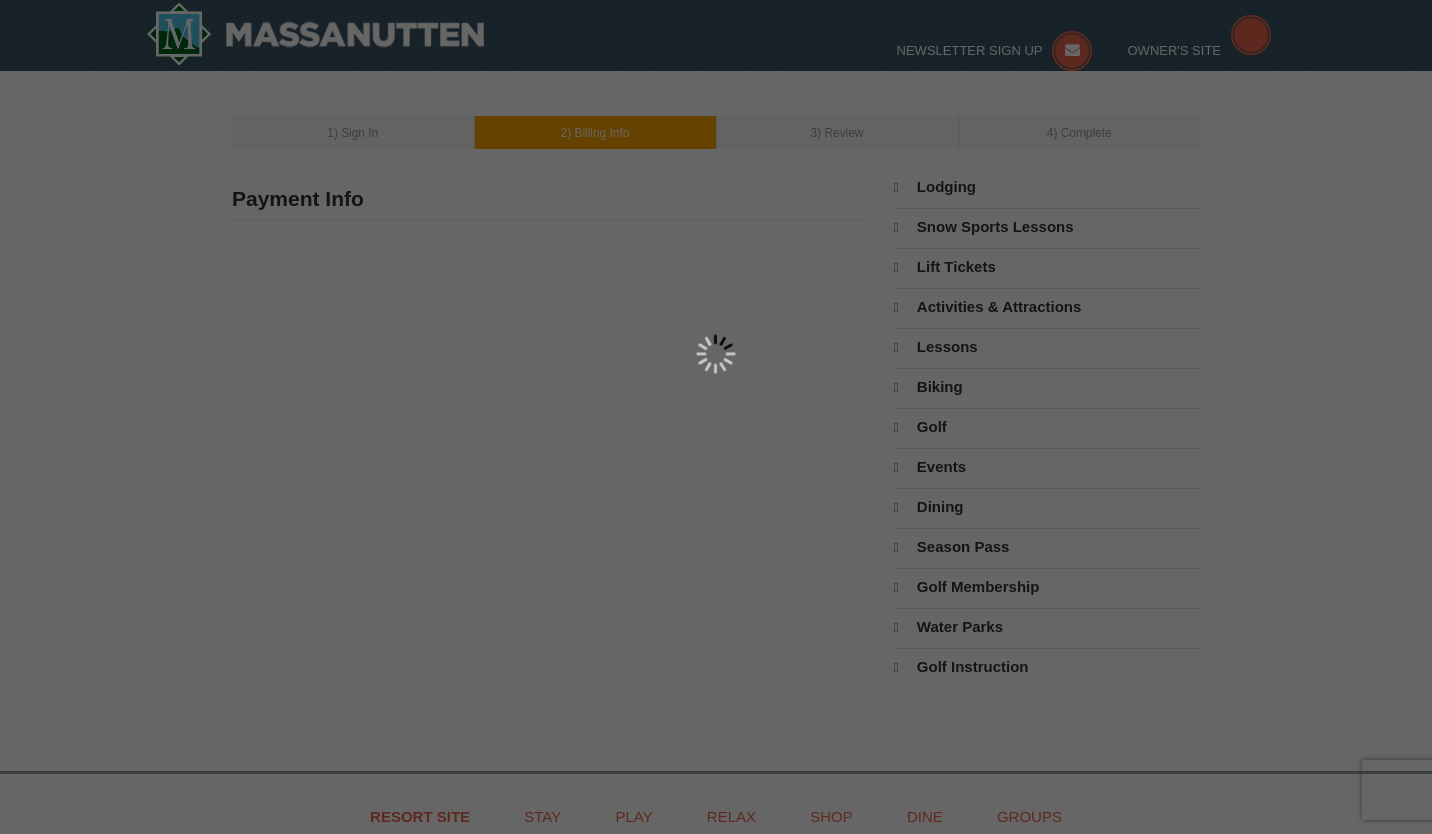 type on "24523" 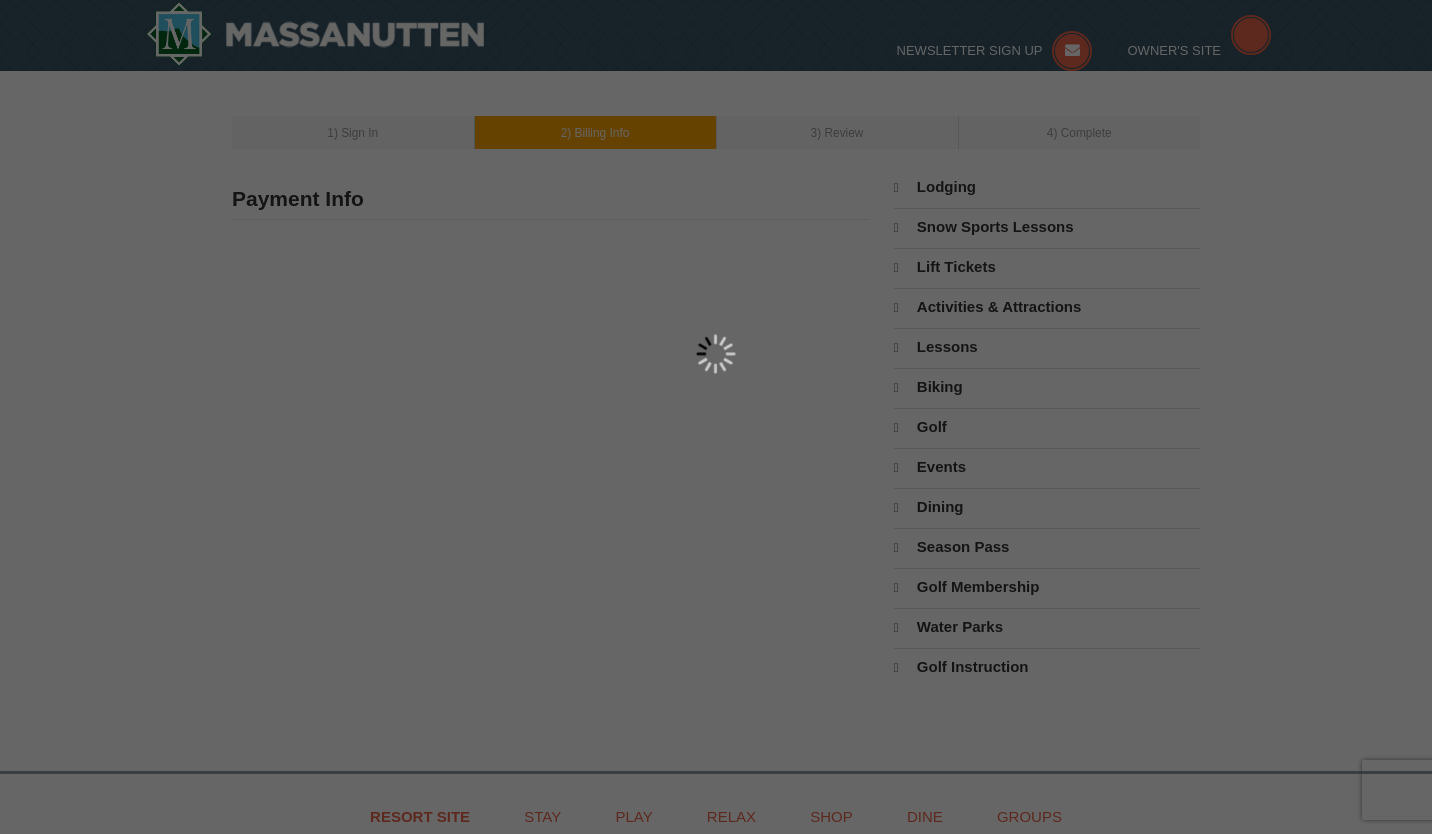 type on "434" 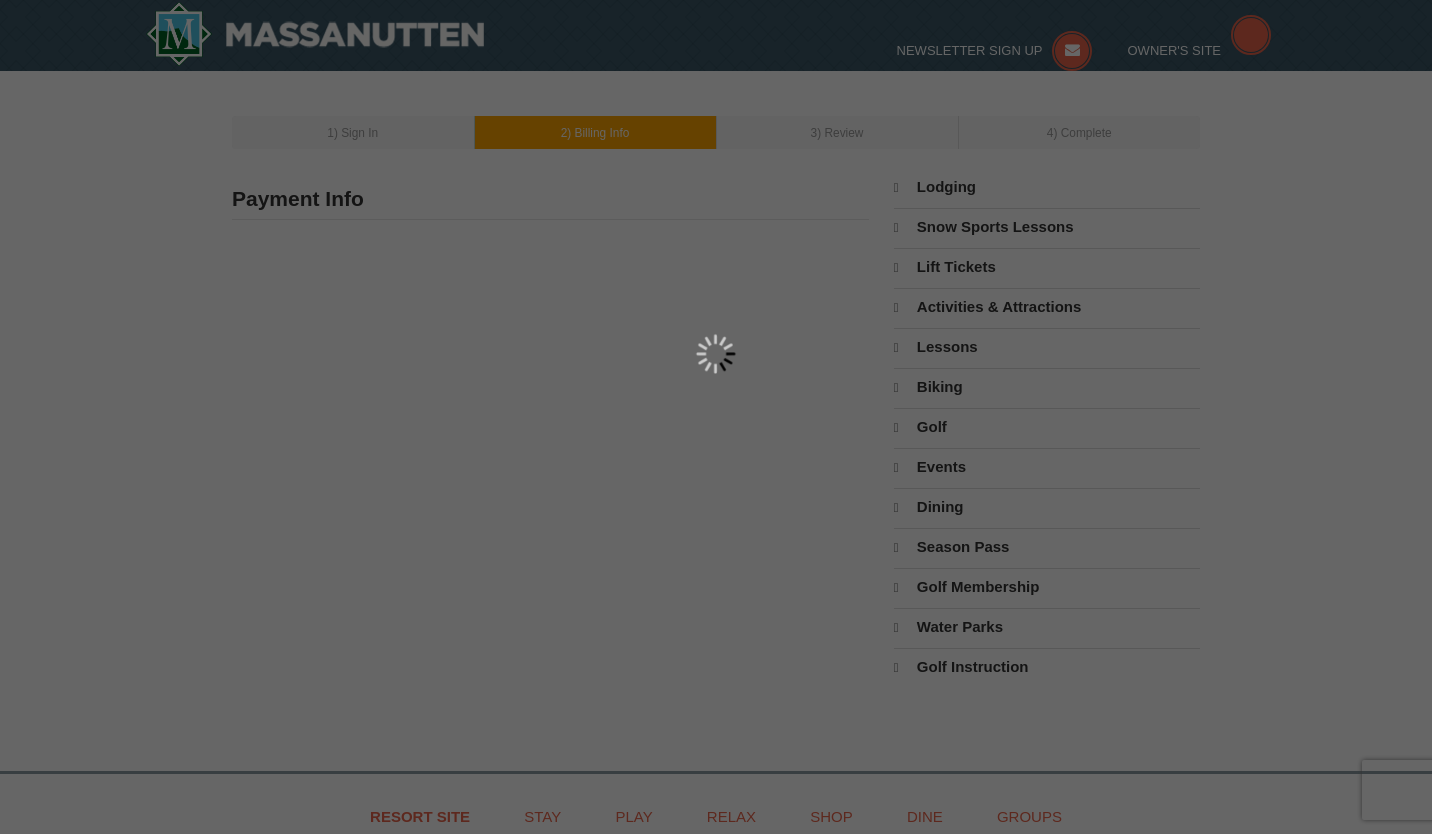 type on "942" 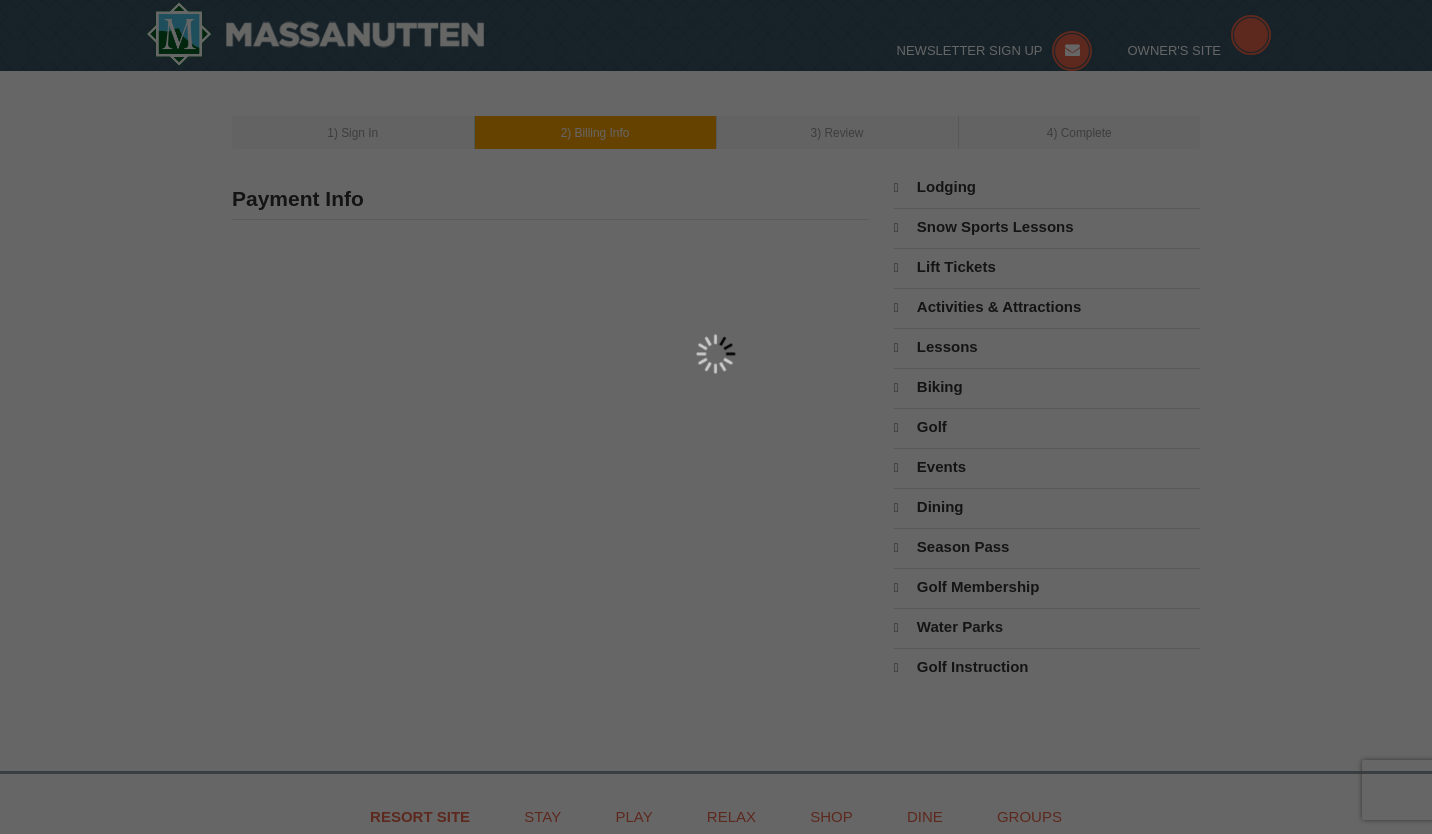 type on "1764" 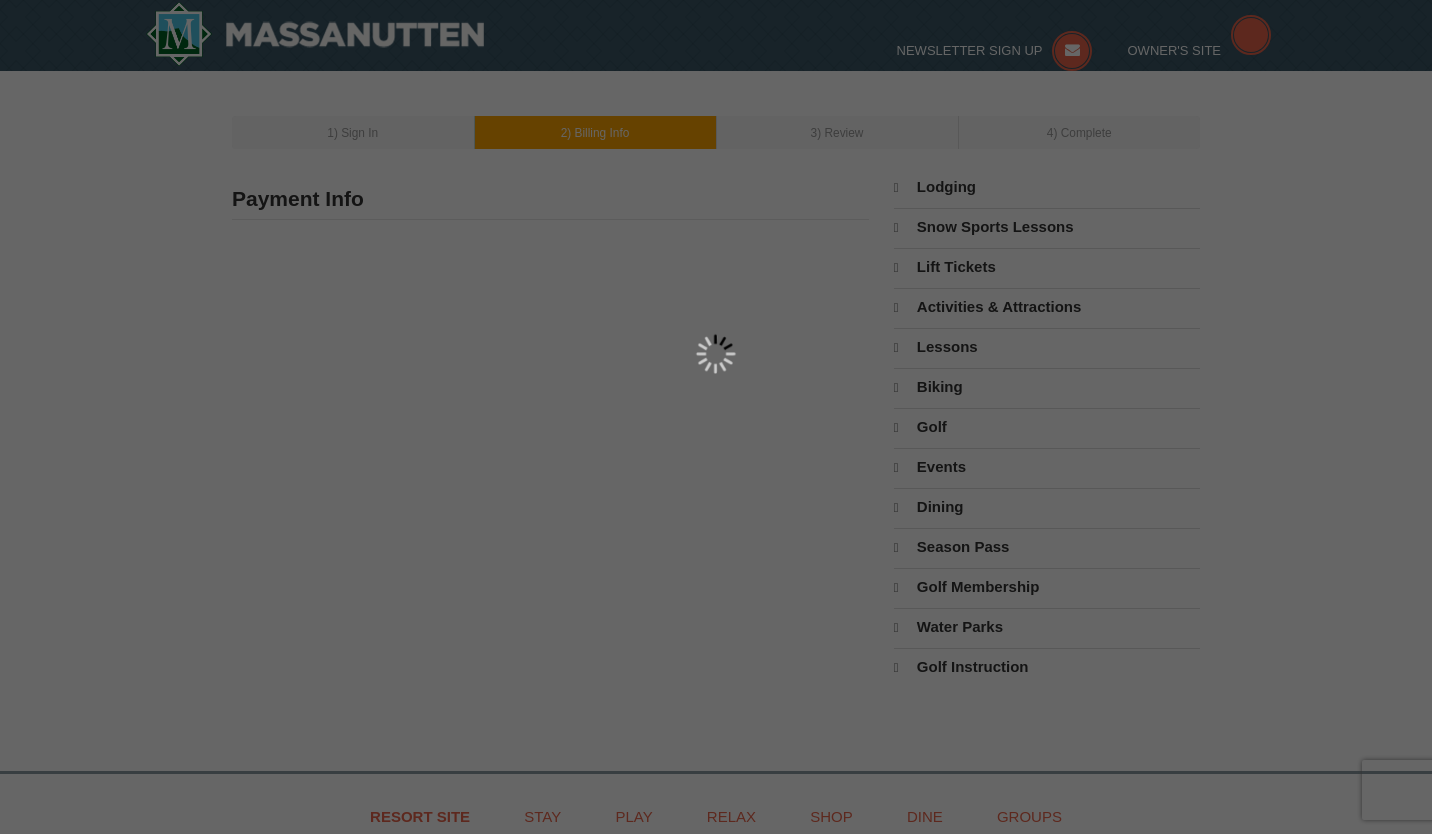 type on "katthomas0423@gmail.com" 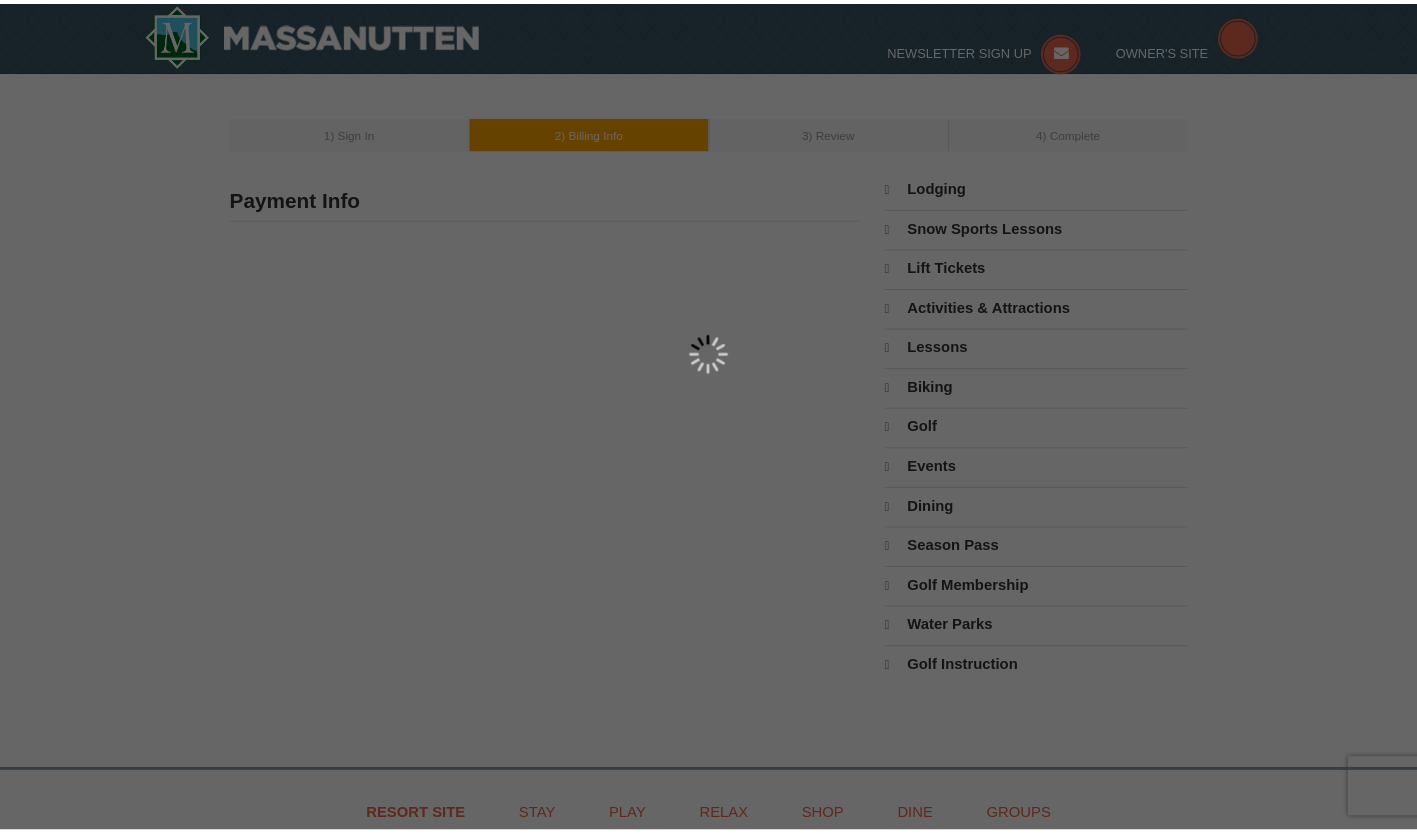 scroll, scrollTop: 0, scrollLeft: 0, axis: both 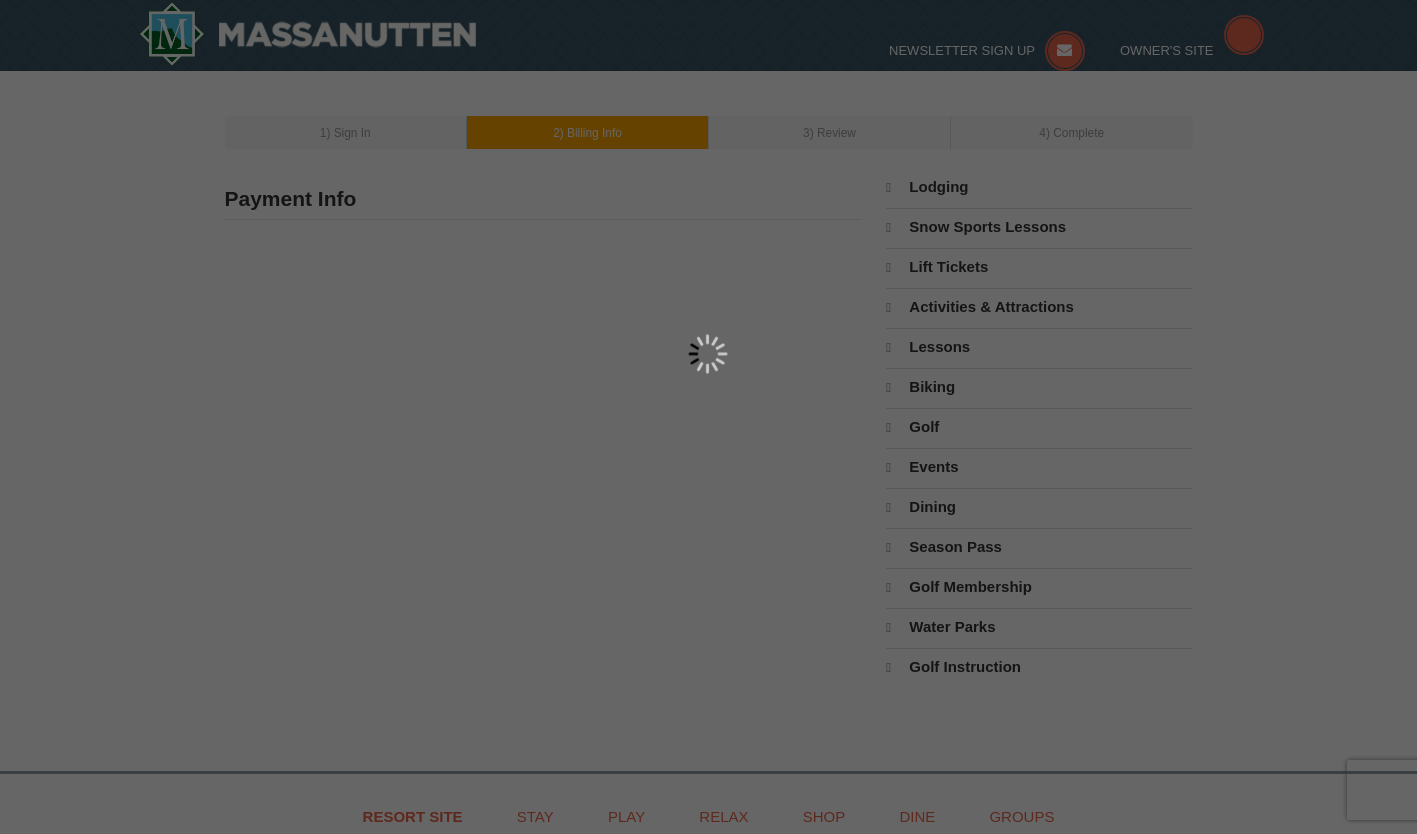 select on "VA" 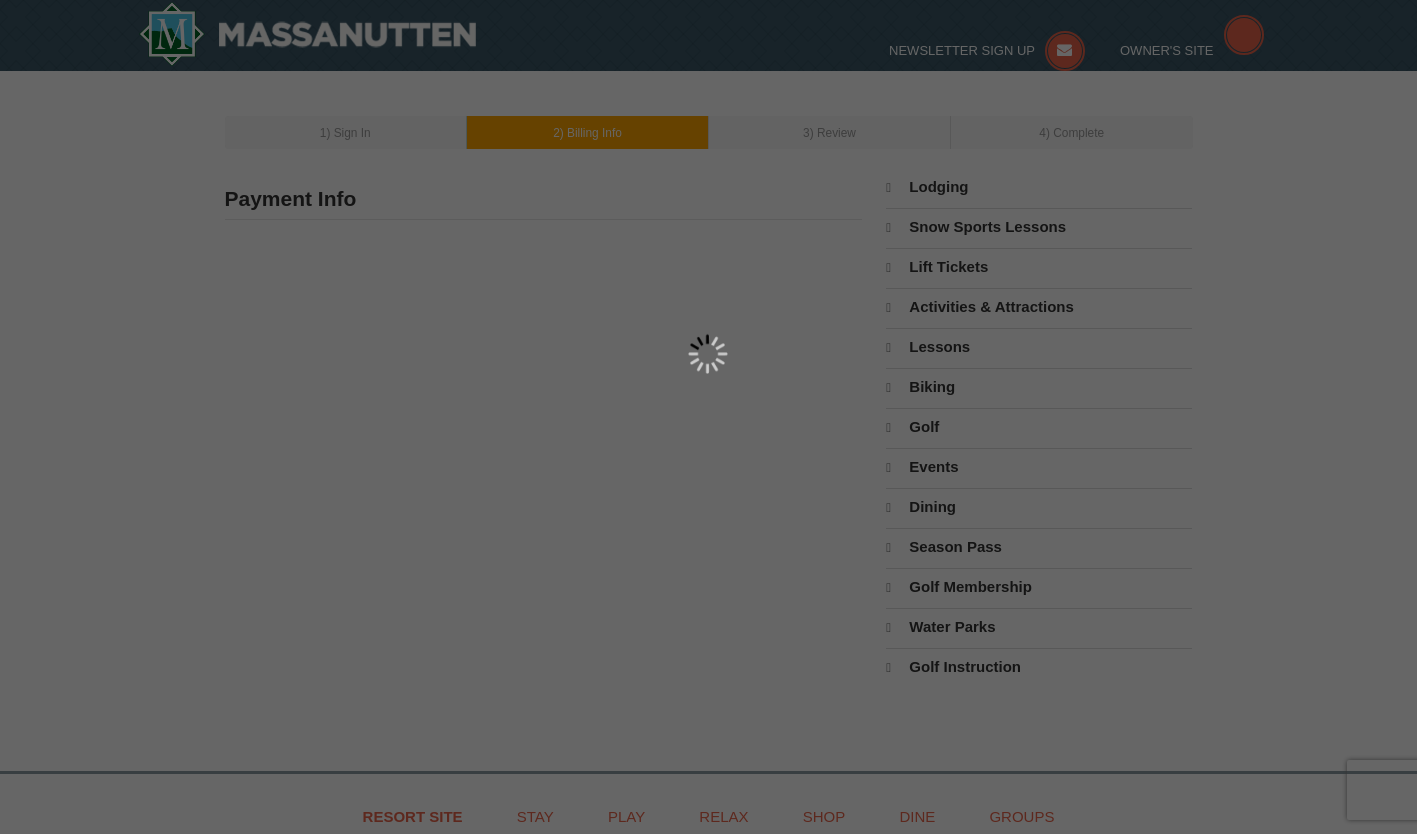 select on "8" 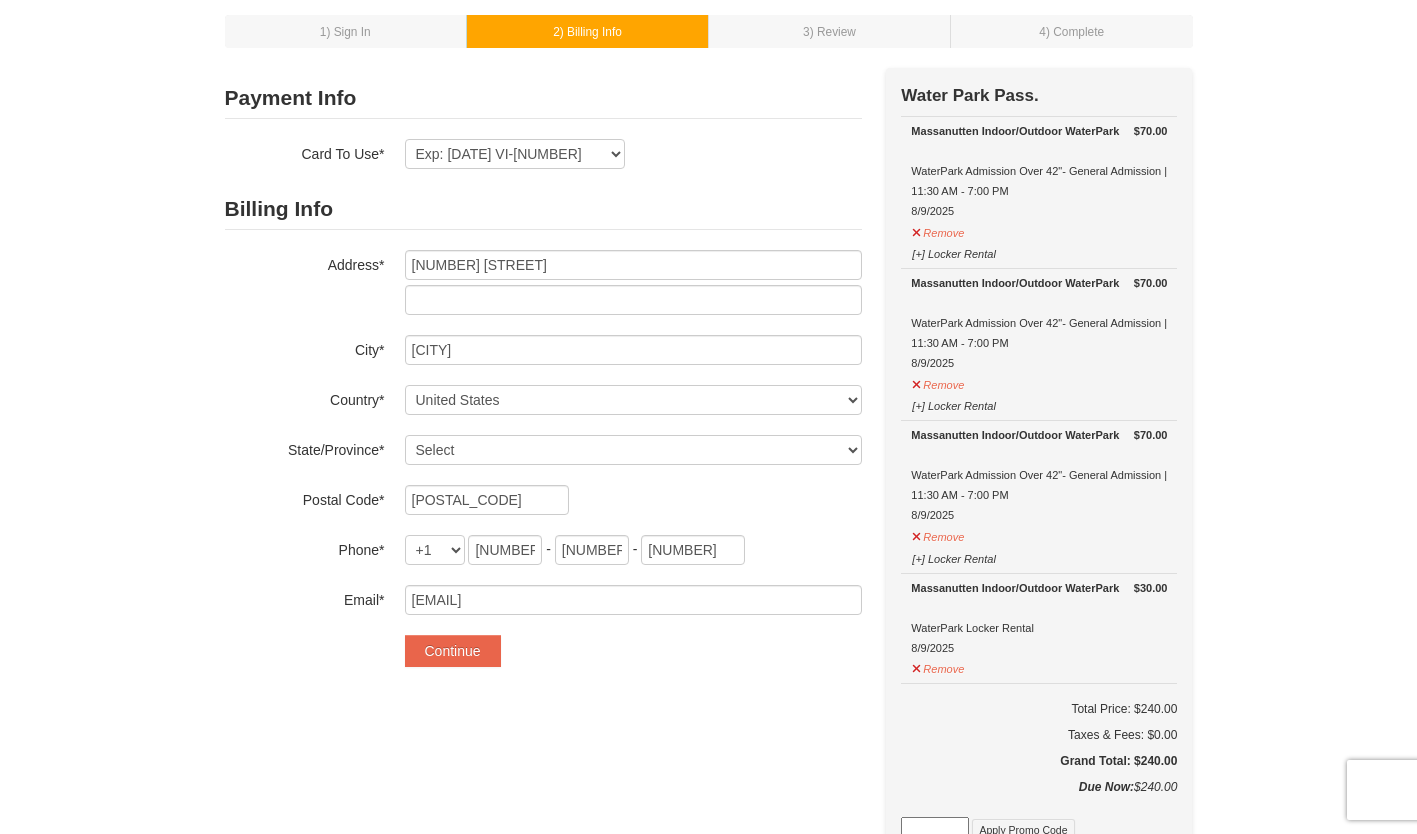 scroll, scrollTop: 120, scrollLeft: 0, axis: vertical 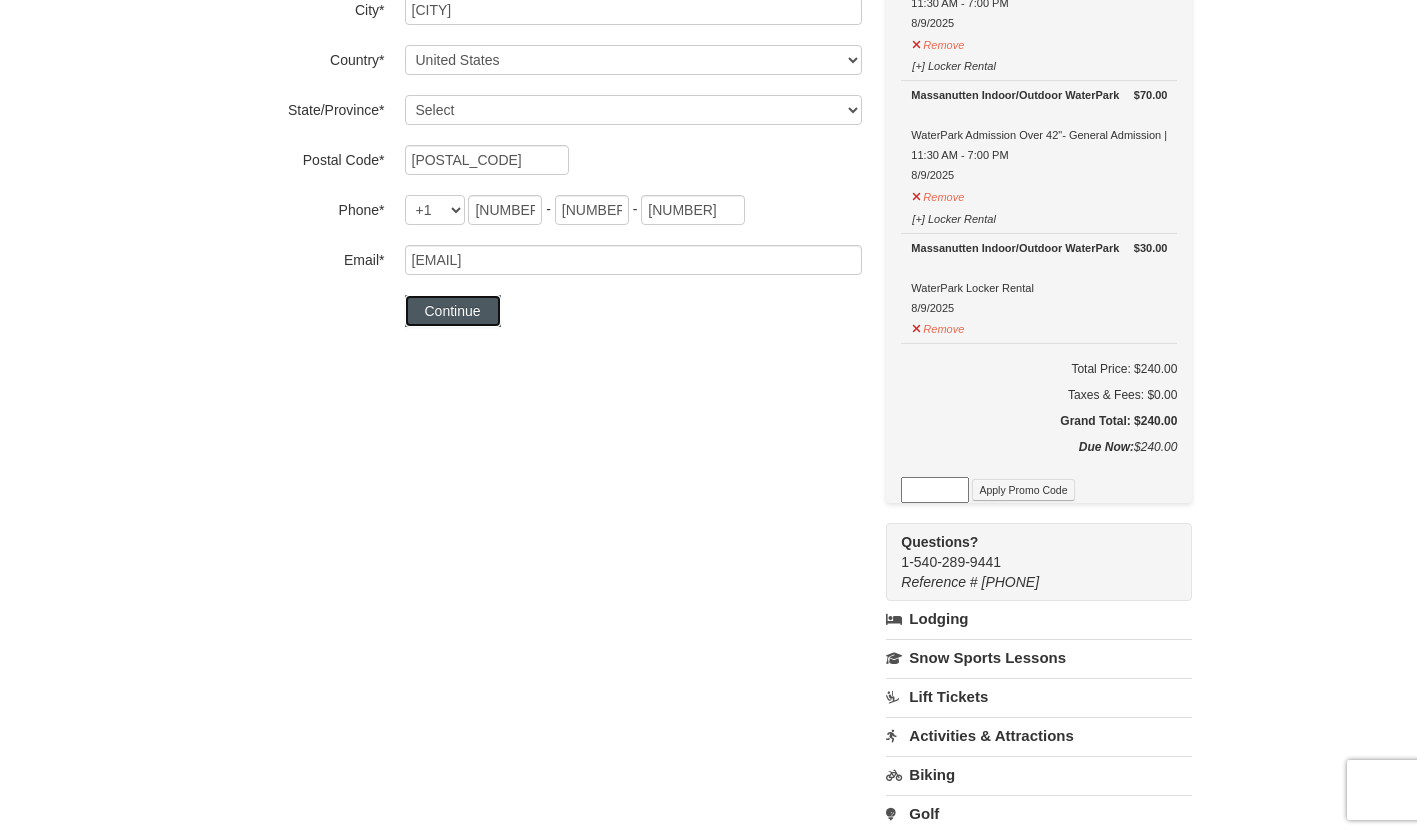 click on "Continue" at bounding box center [453, 311] 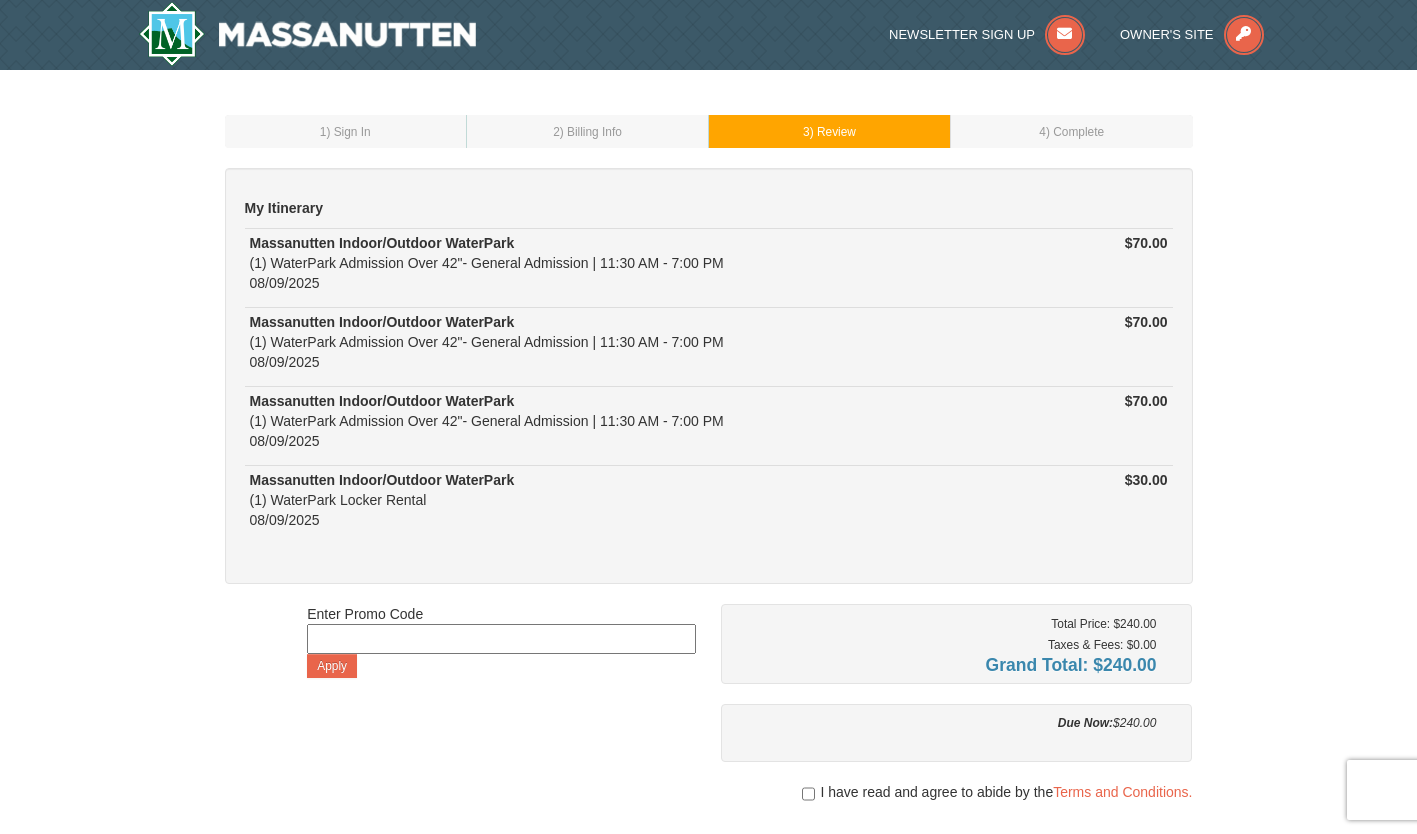 scroll, scrollTop: 0, scrollLeft: 0, axis: both 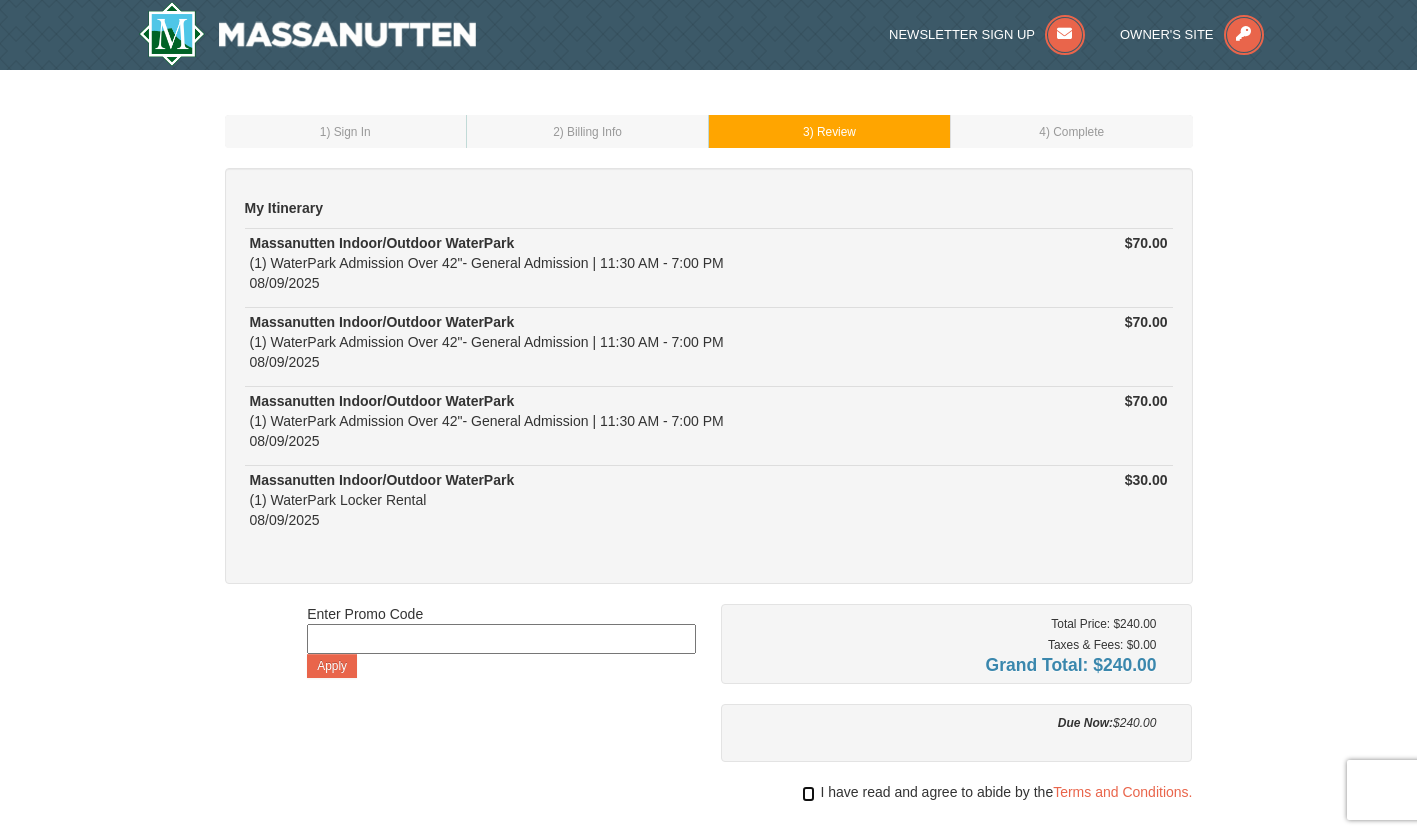 click at bounding box center [808, 794] 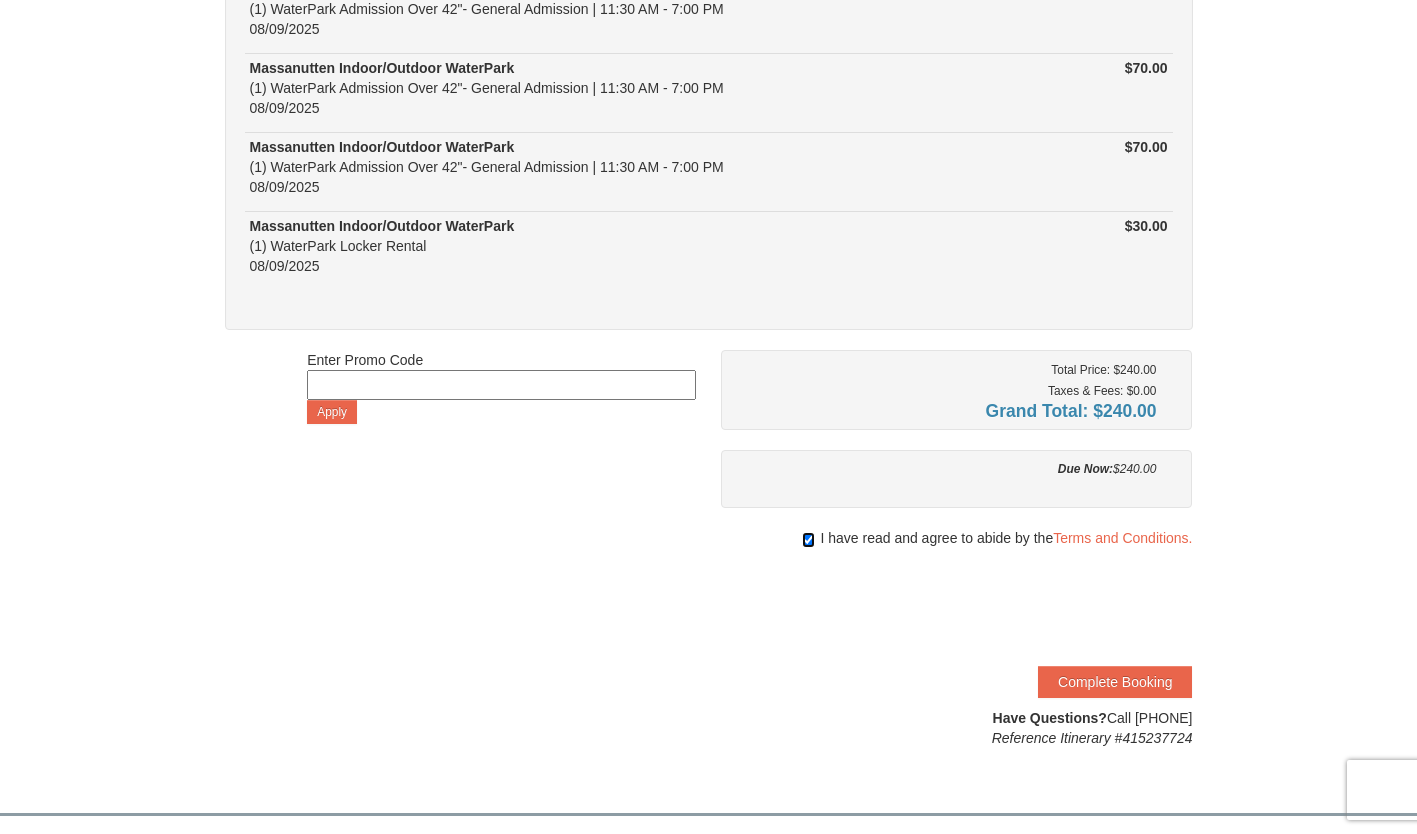 scroll, scrollTop: 280, scrollLeft: 0, axis: vertical 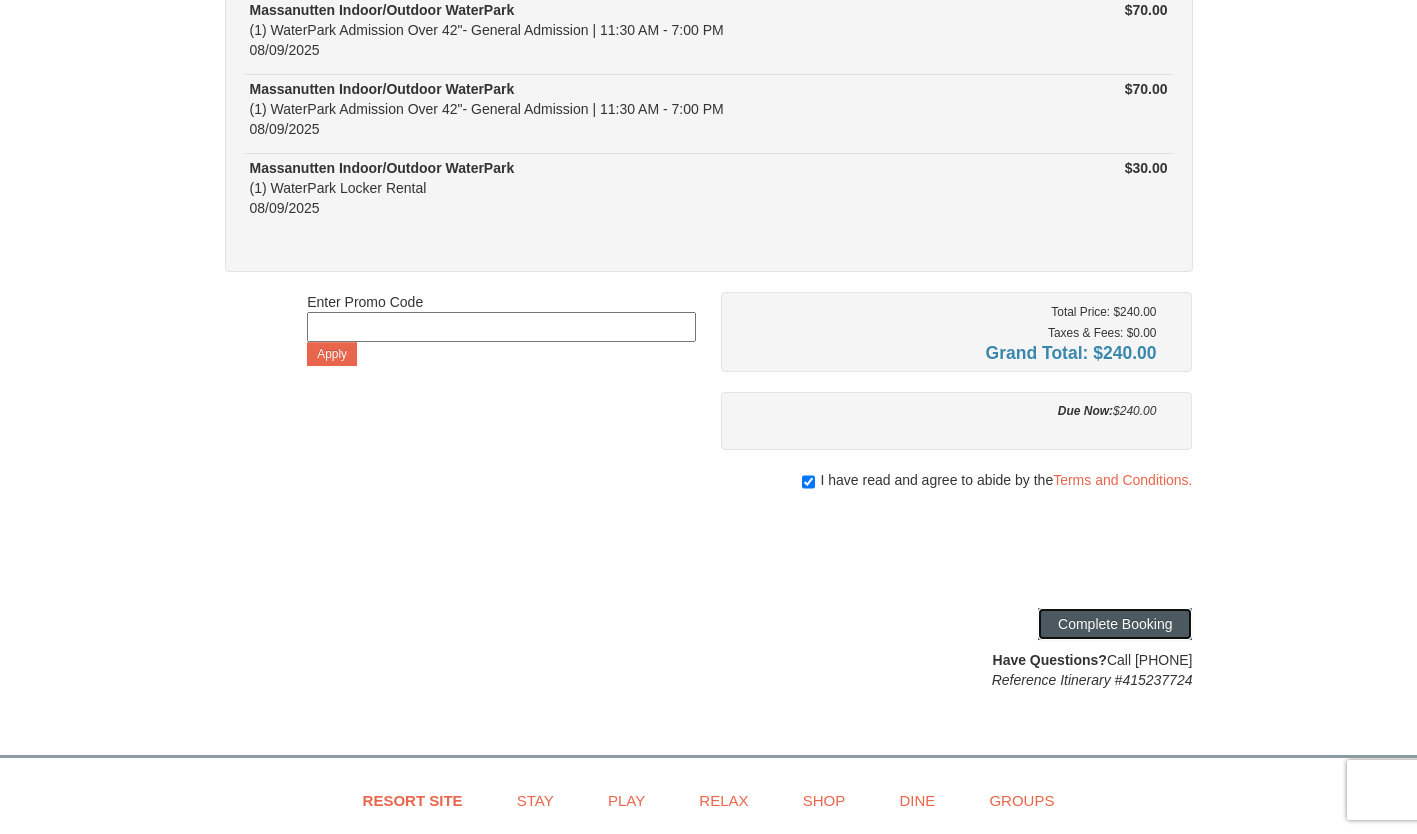 click on "Complete Booking" at bounding box center [1115, 624] 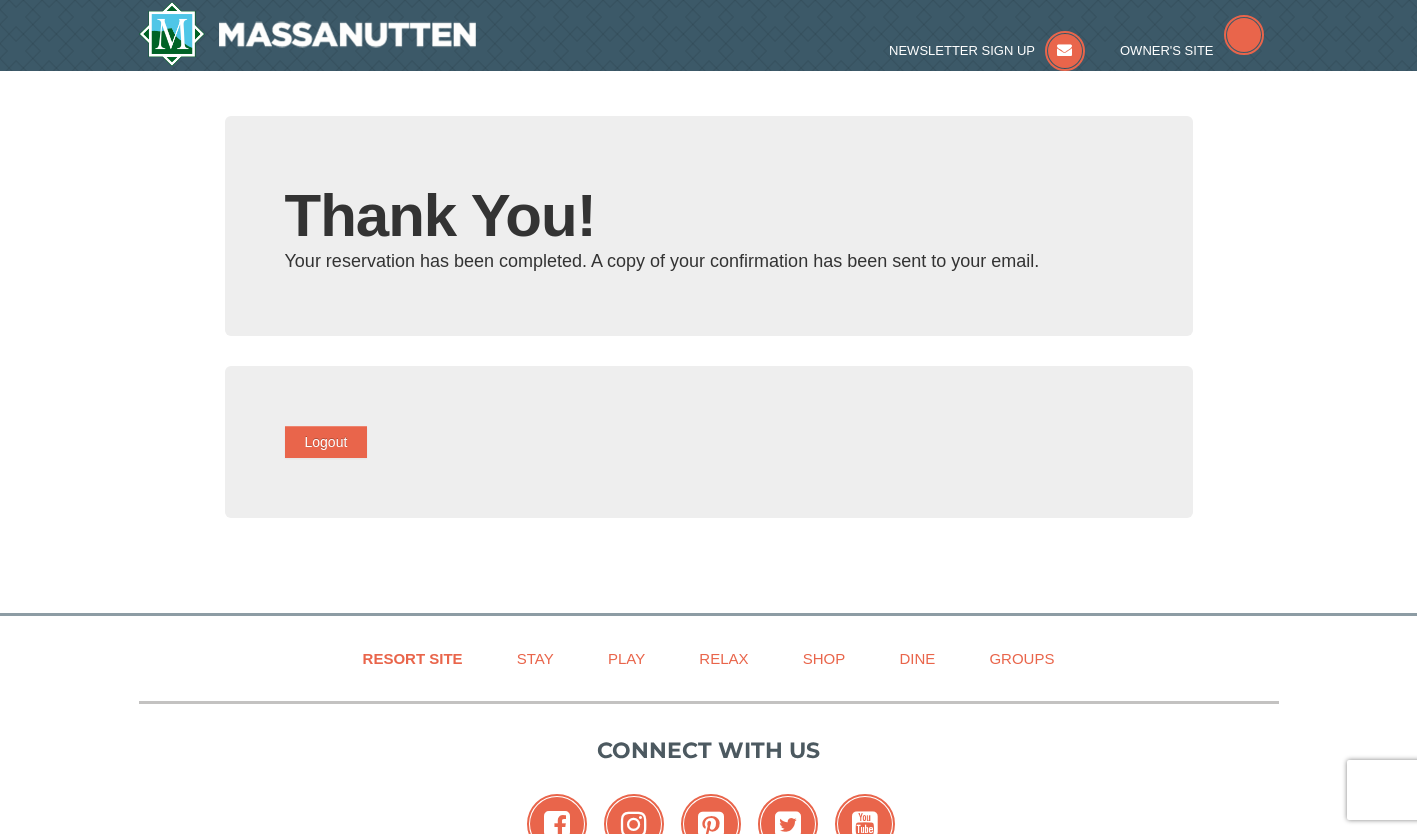 scroll, scrollTop: 0, scrollLeft: 0, axis: both 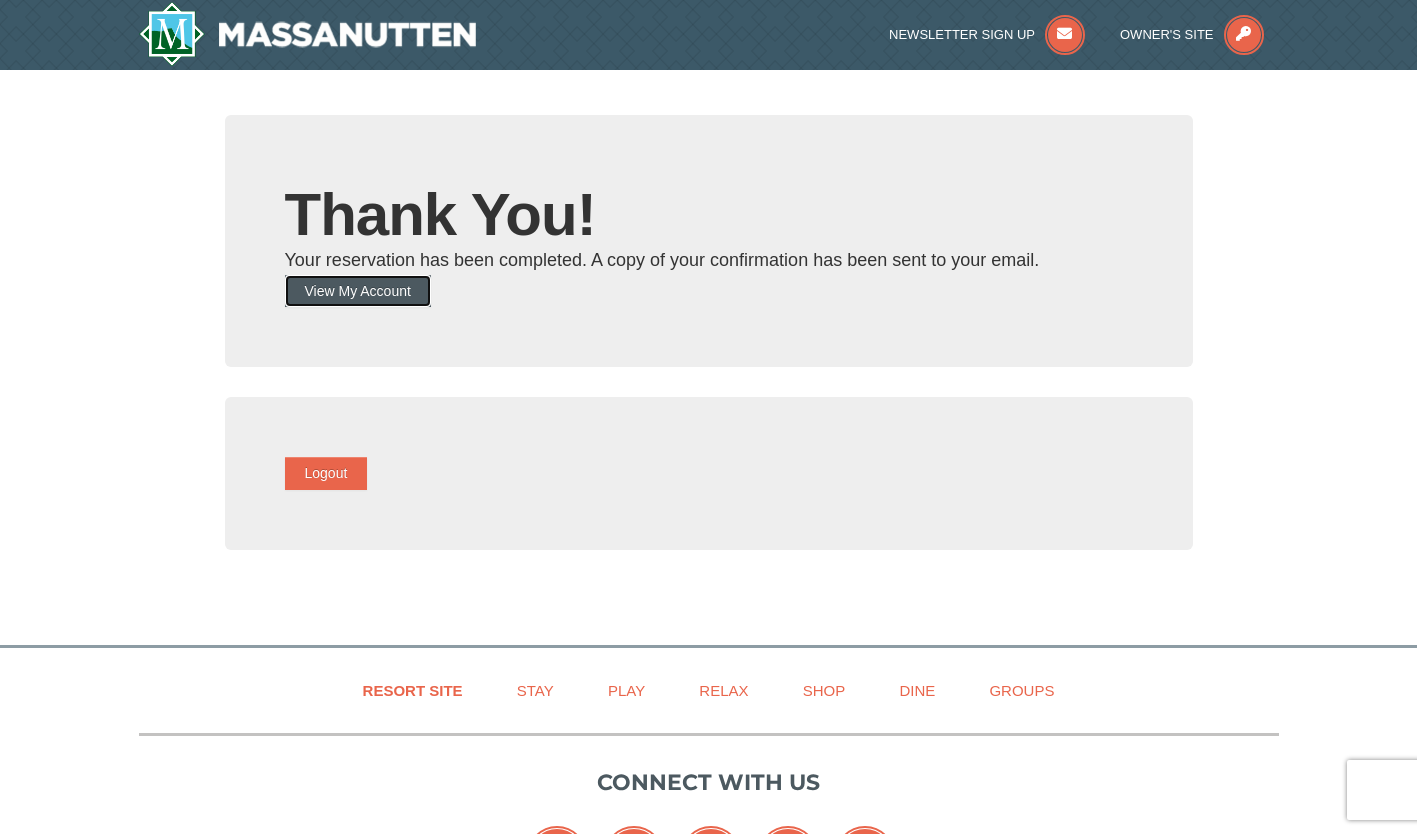 click on "View My Account" at bounding box center (358, 291) 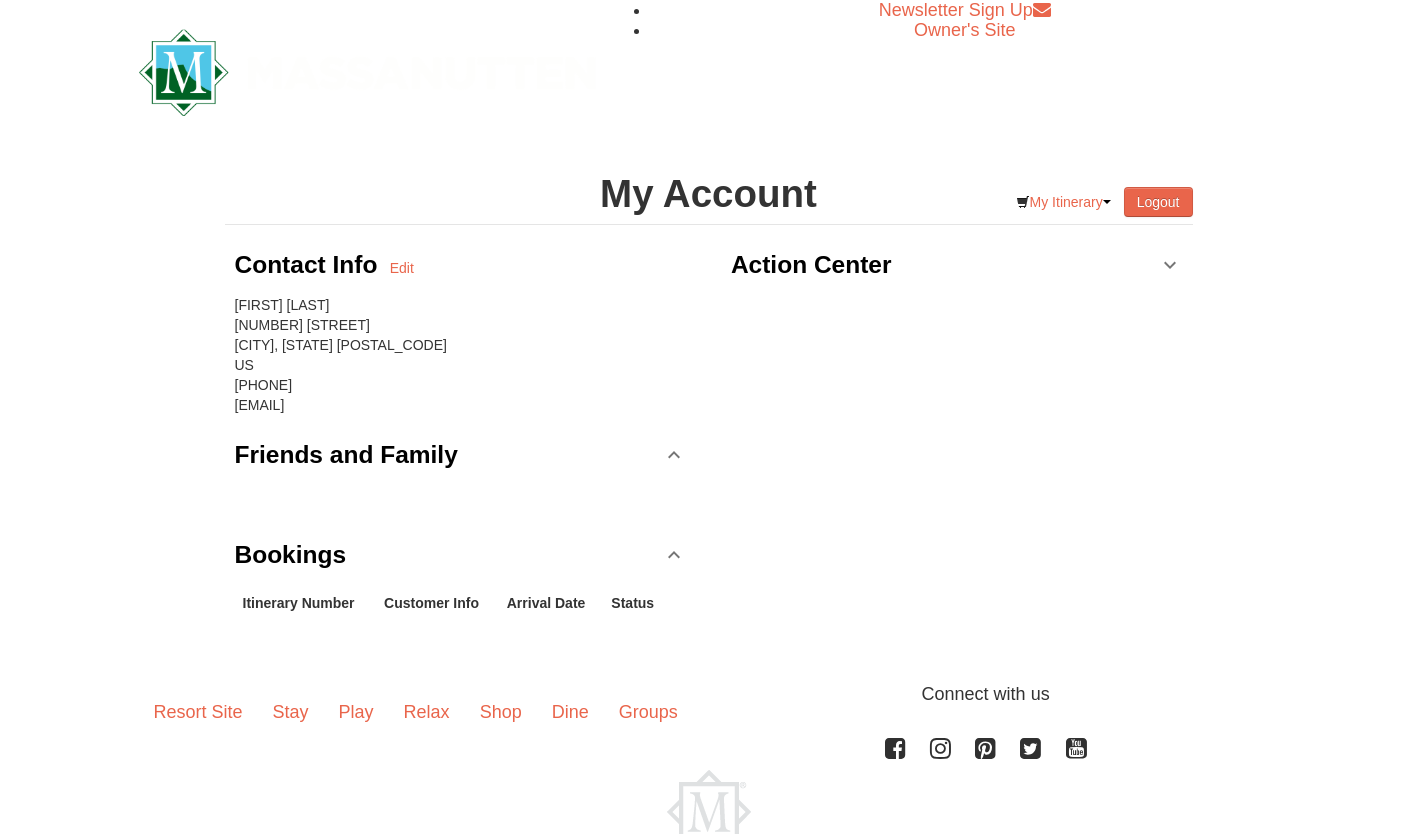 scroll, scrollTop: 0, scrollLeft: 0, axis: both 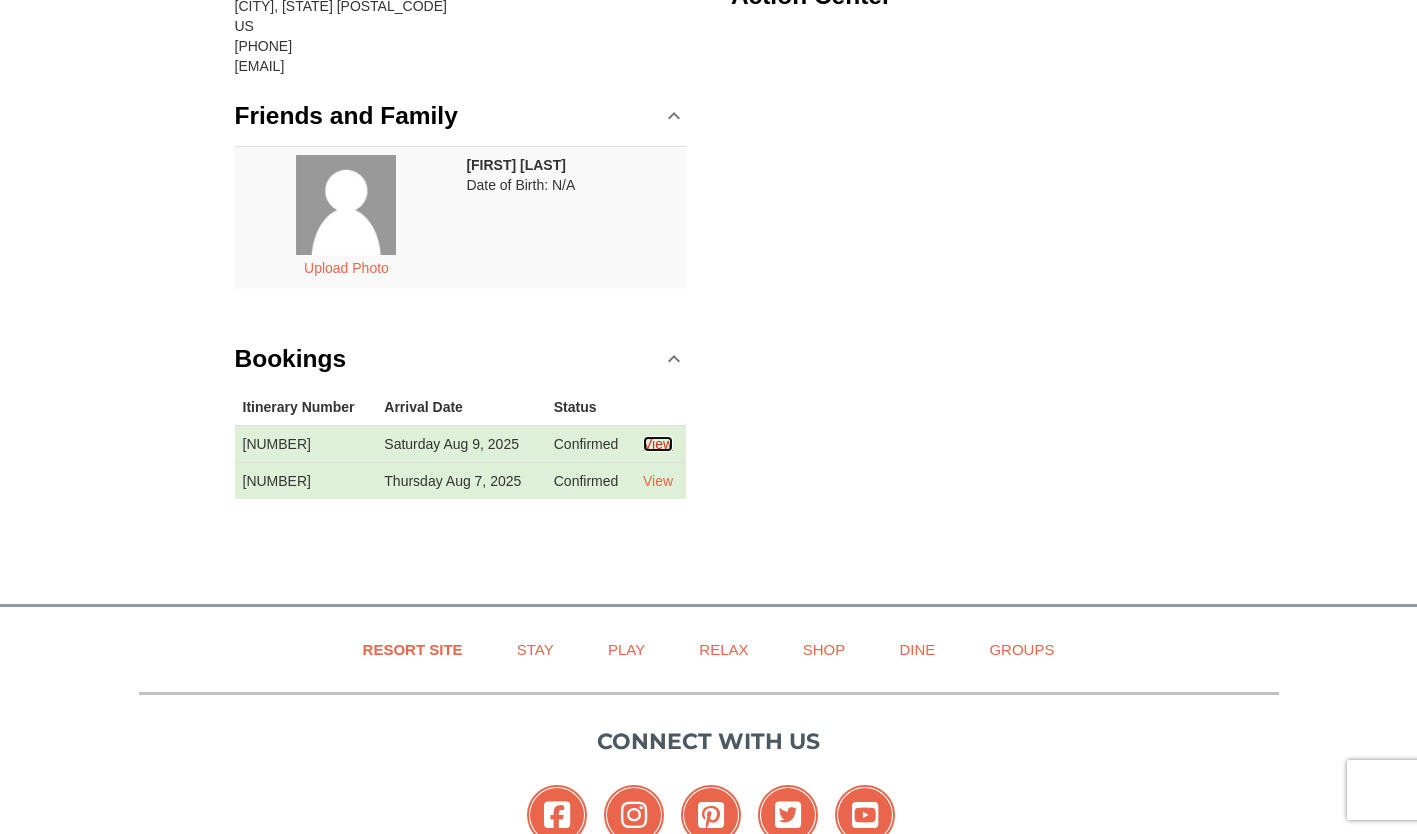 click on "View" at bounding box center [658, 444] 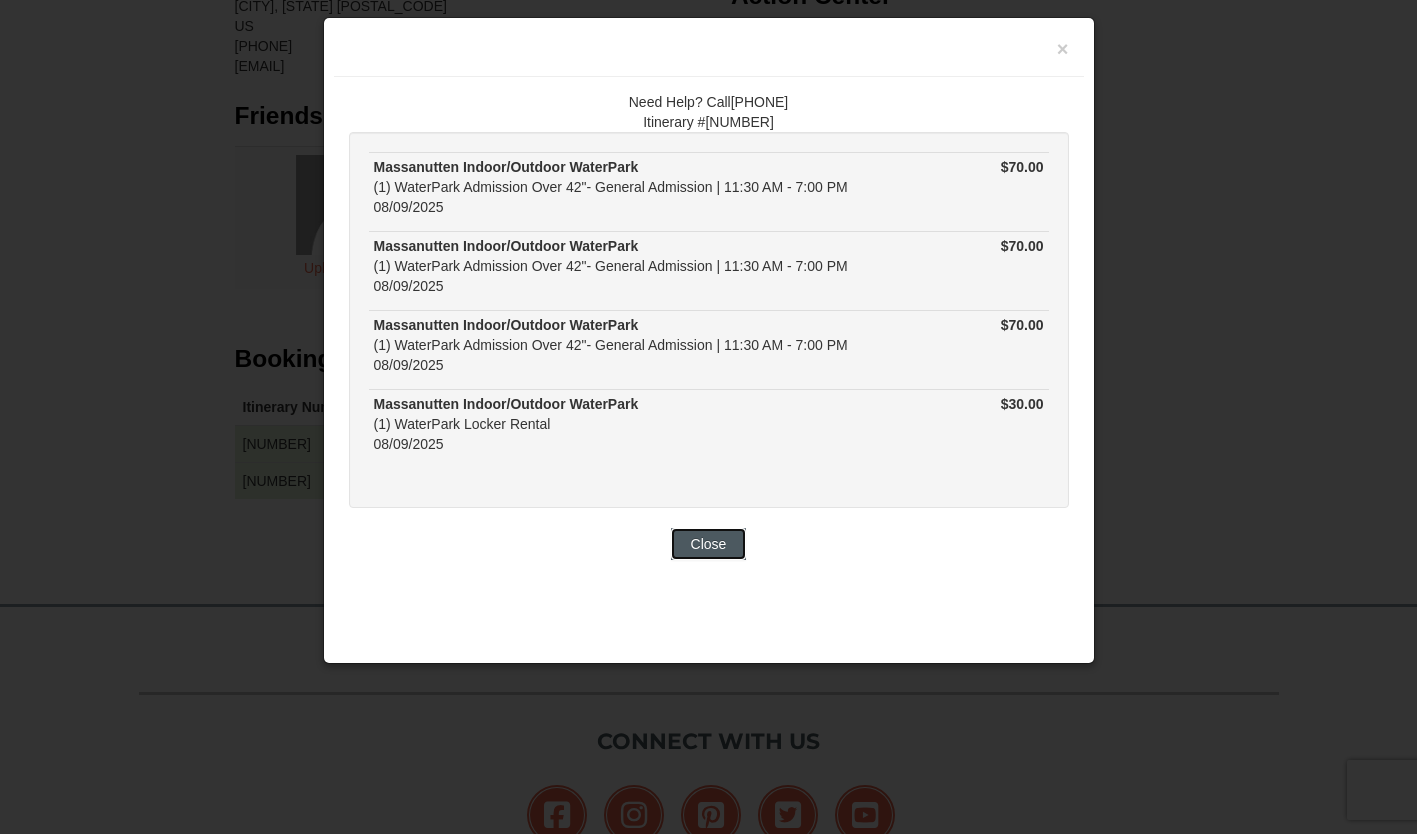 click on "Close" at bounding box center (709, 544) 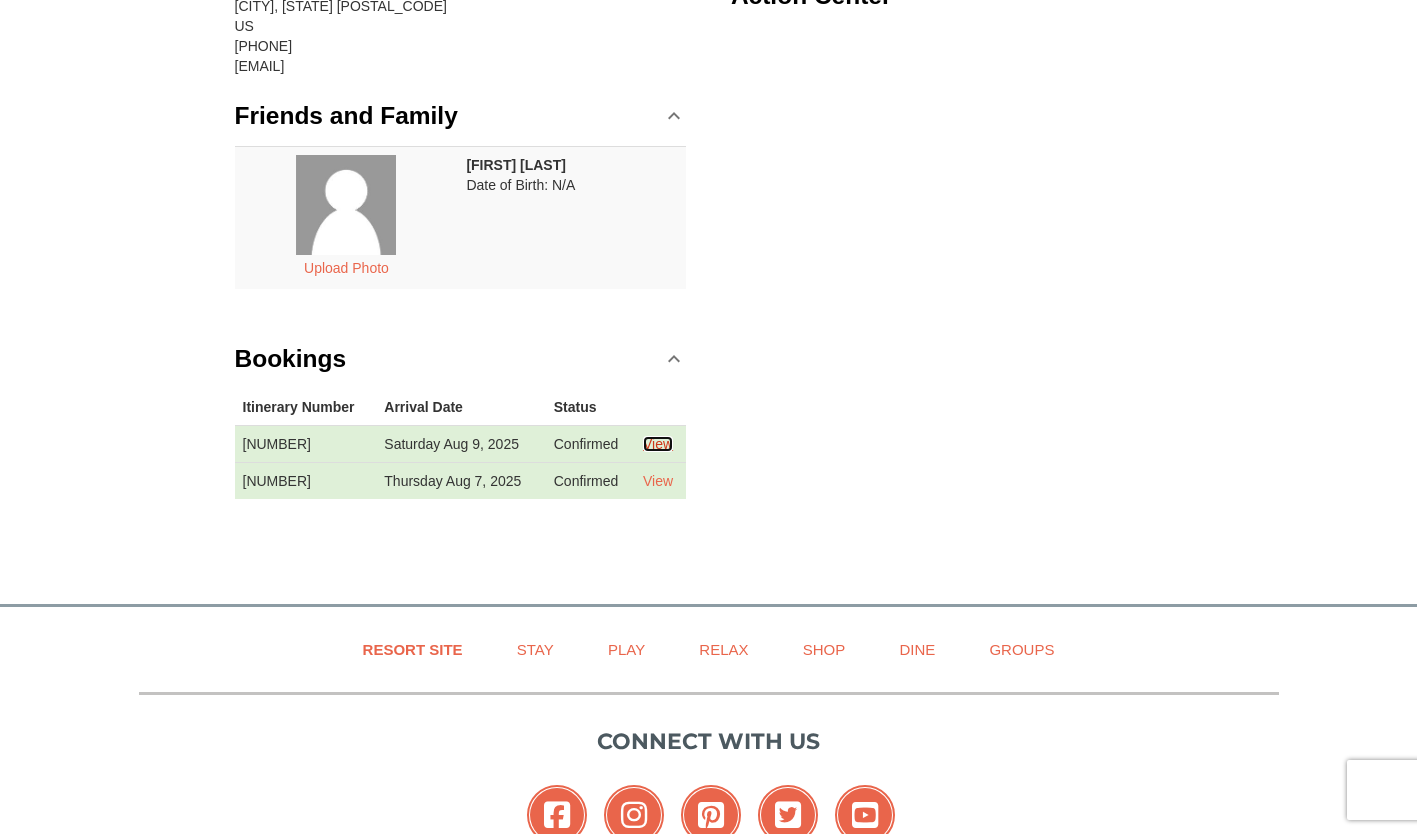 click on "View" at bounding box center [658, 444] 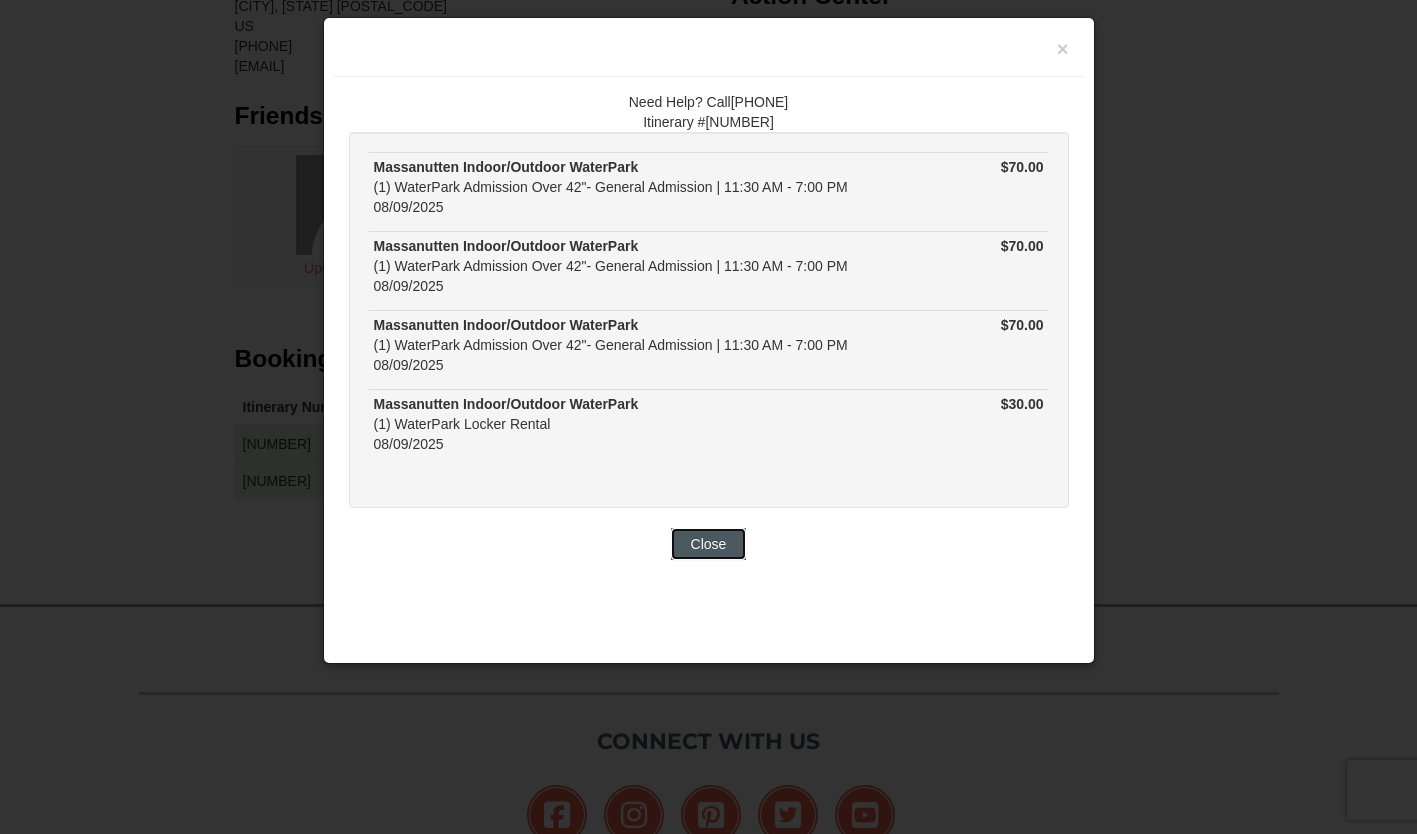 click on "Close" at bounding box center (709, 544) 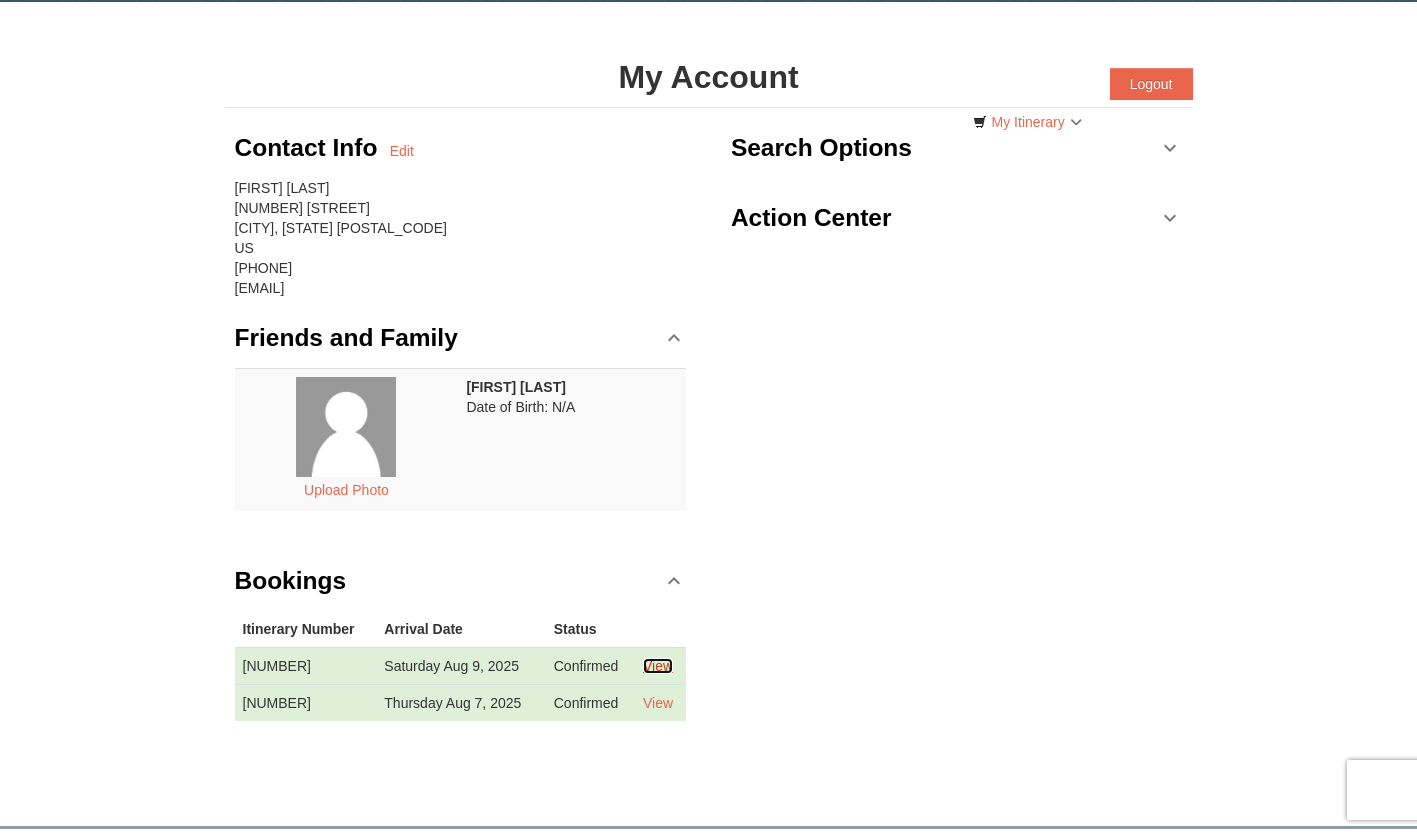 scroll, scrollTop: 0, scrollLeft: 0, axis: both 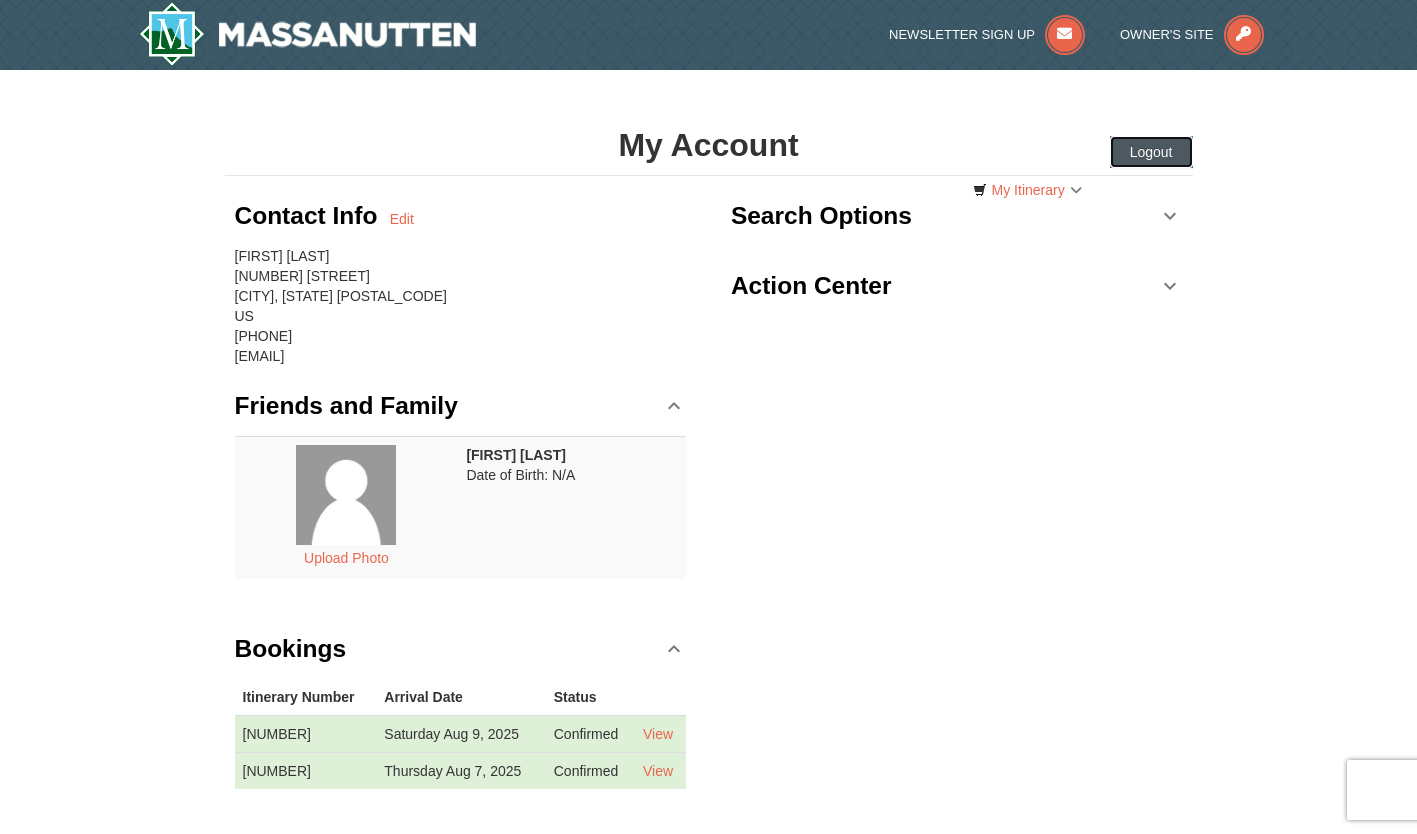 click on "Logout" at bounding box center (1151, 152) 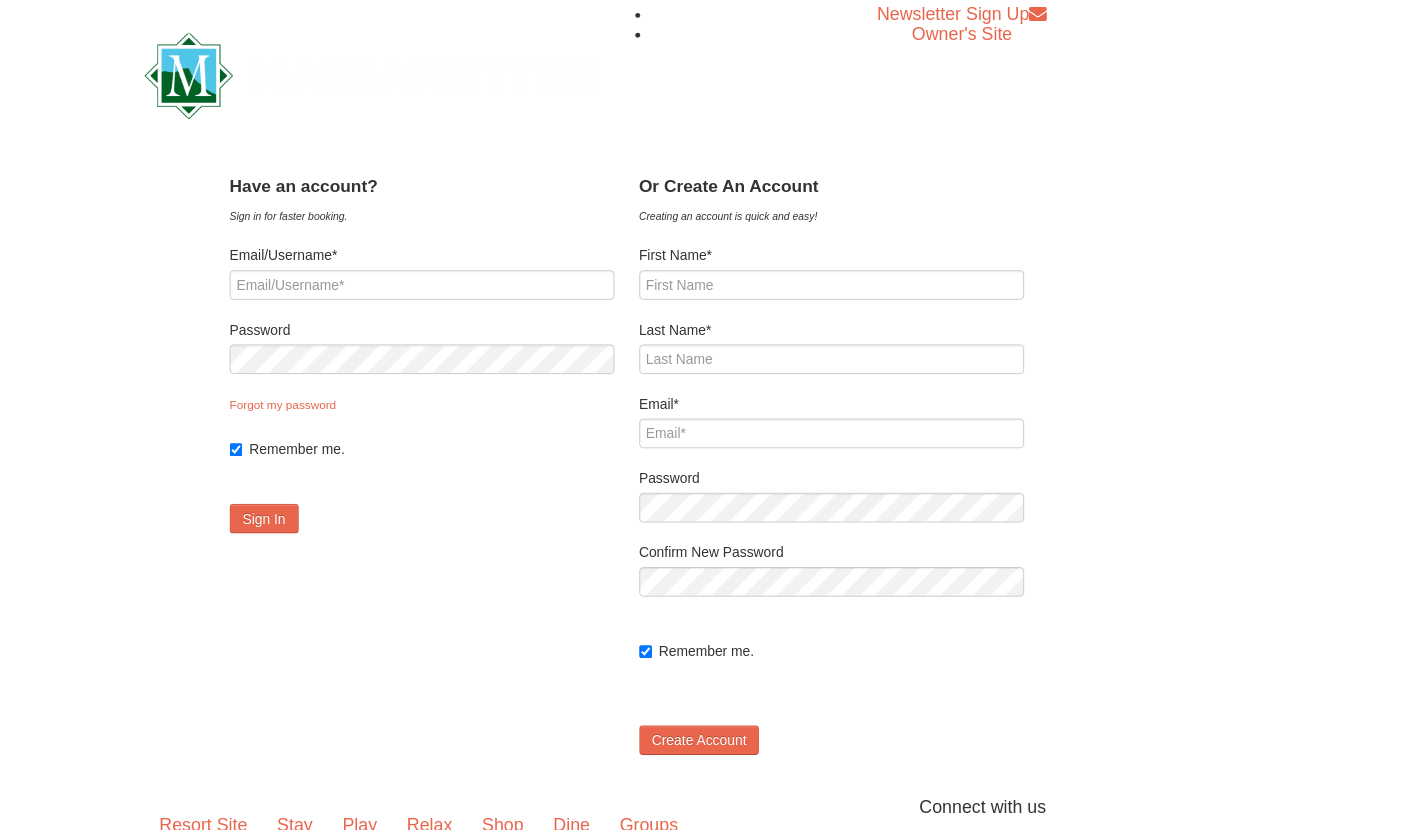 scroll, scrollTop: 0, scrollLeft: 0, axis: both 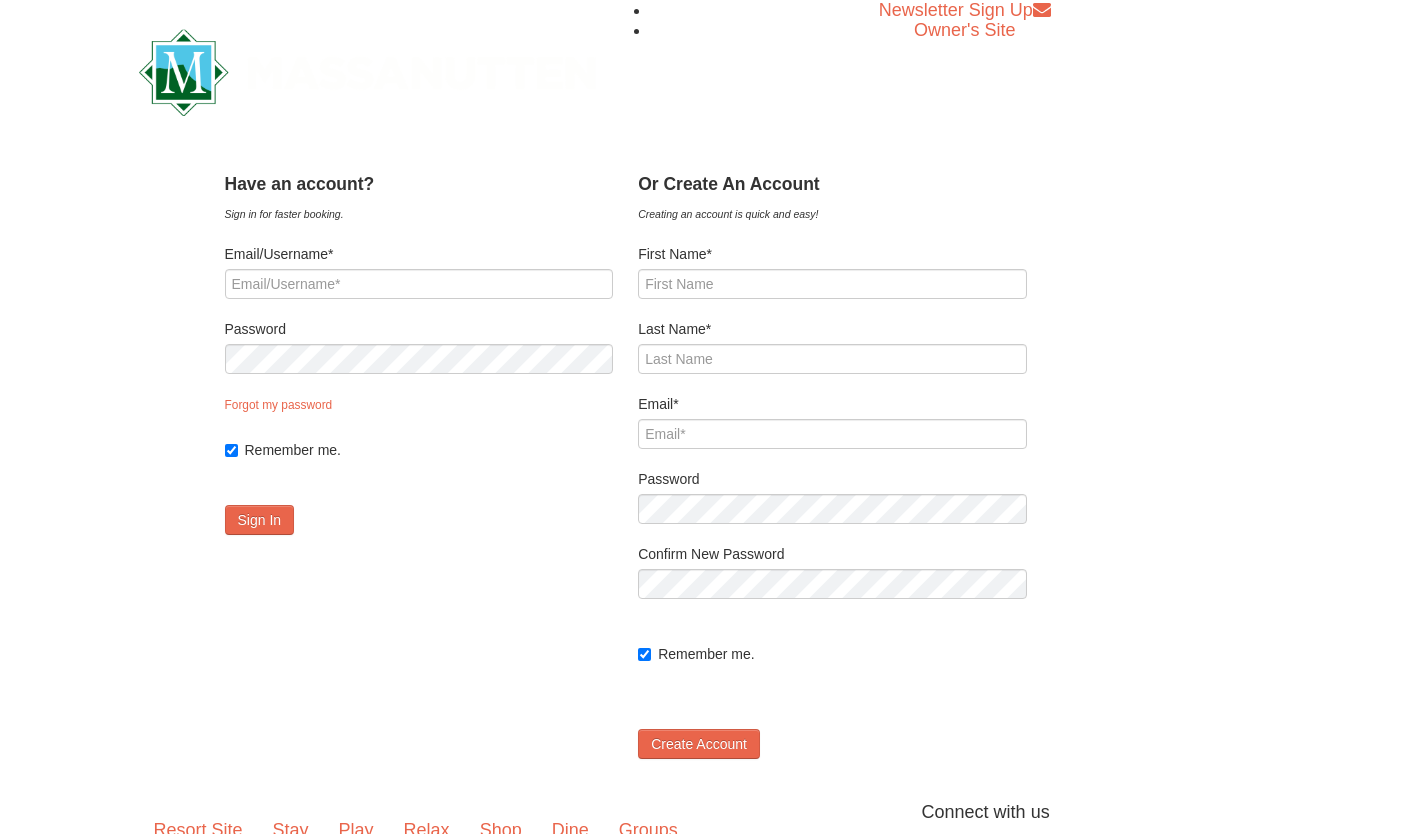 type on "[USERNAME]@example.com" 